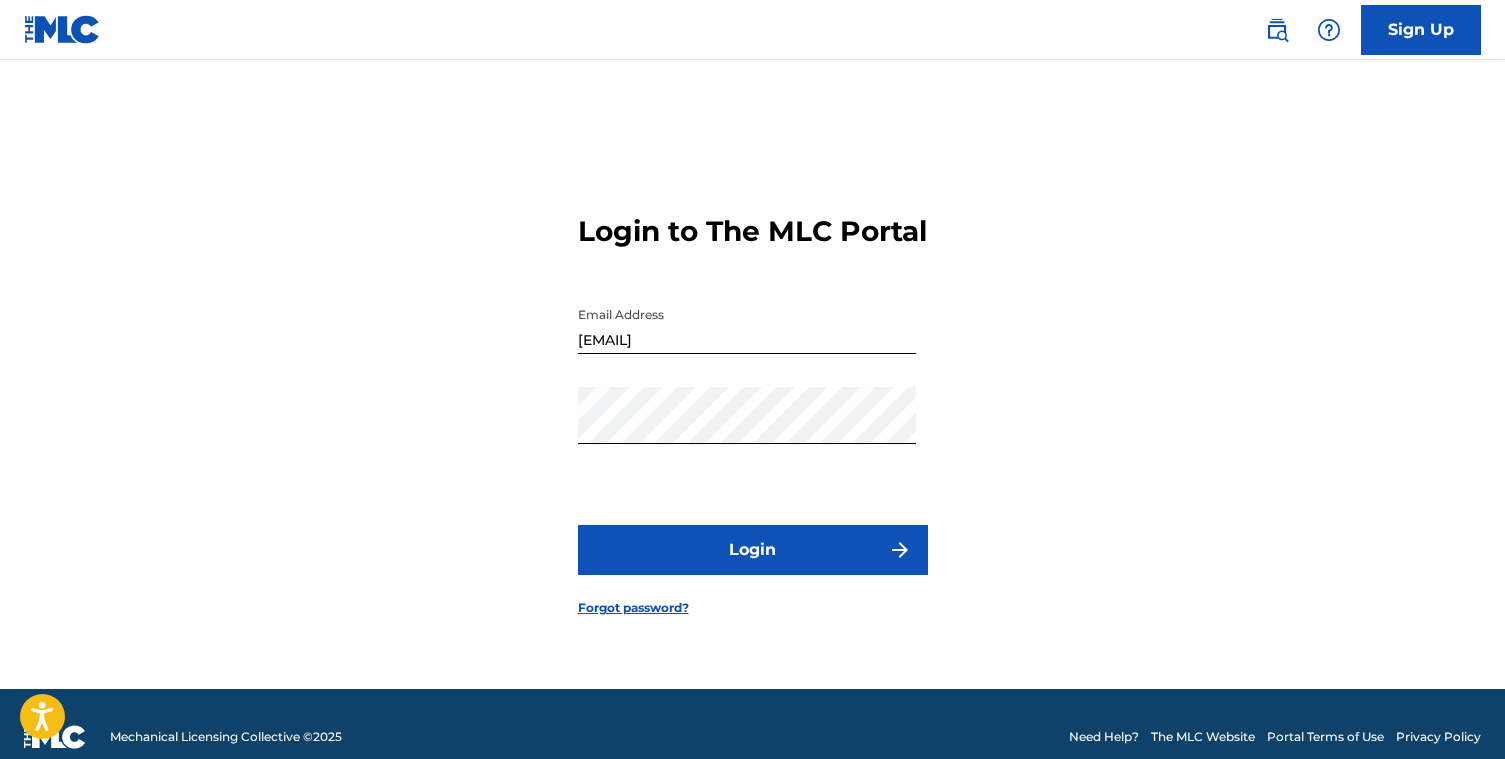 scroll, scrollTop: 26, scrollLeft: 0, axis: vertical 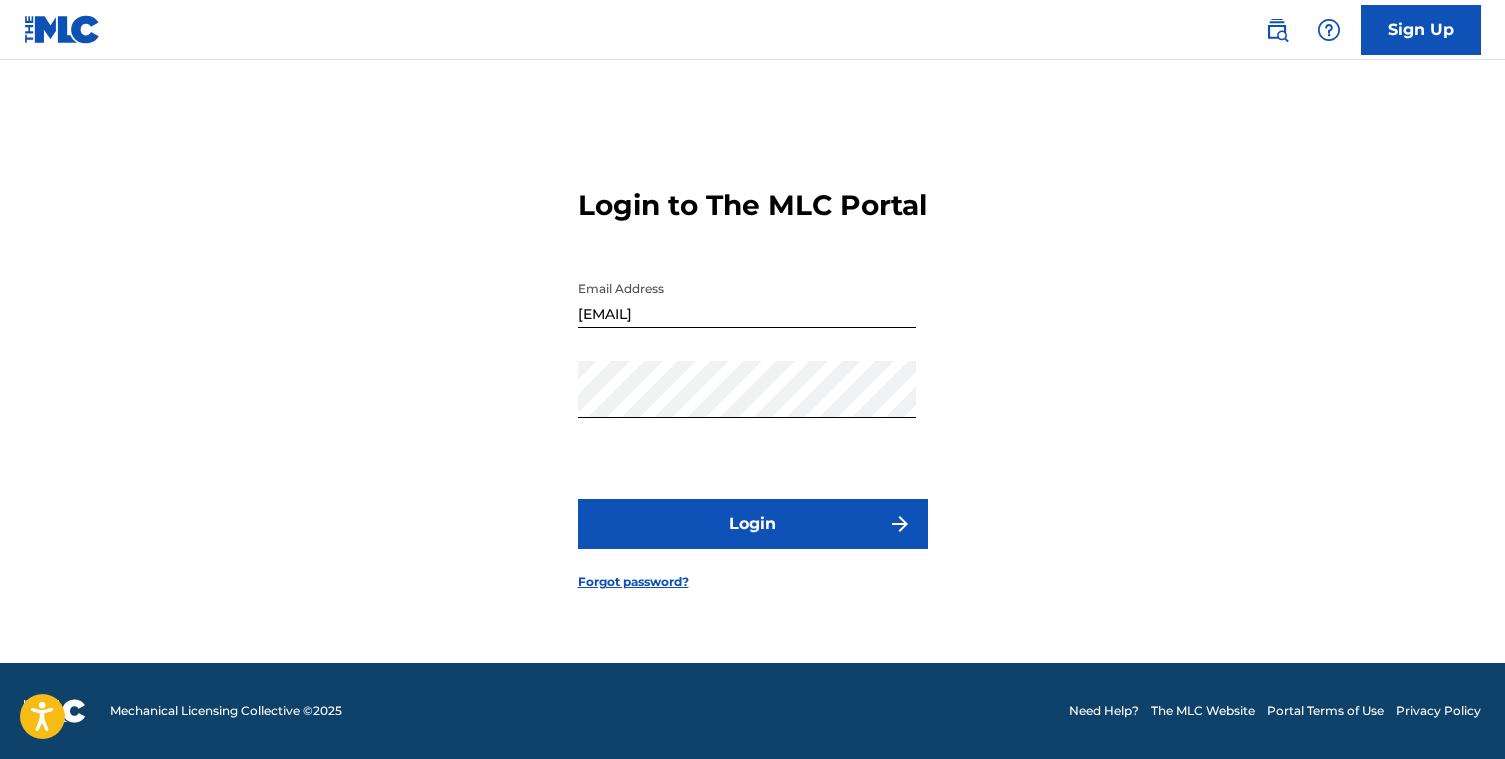 click on "Login to The MLC Portal Email Address [EMAIL] Password Login Forgot password?" at bounding box center (753, 373) 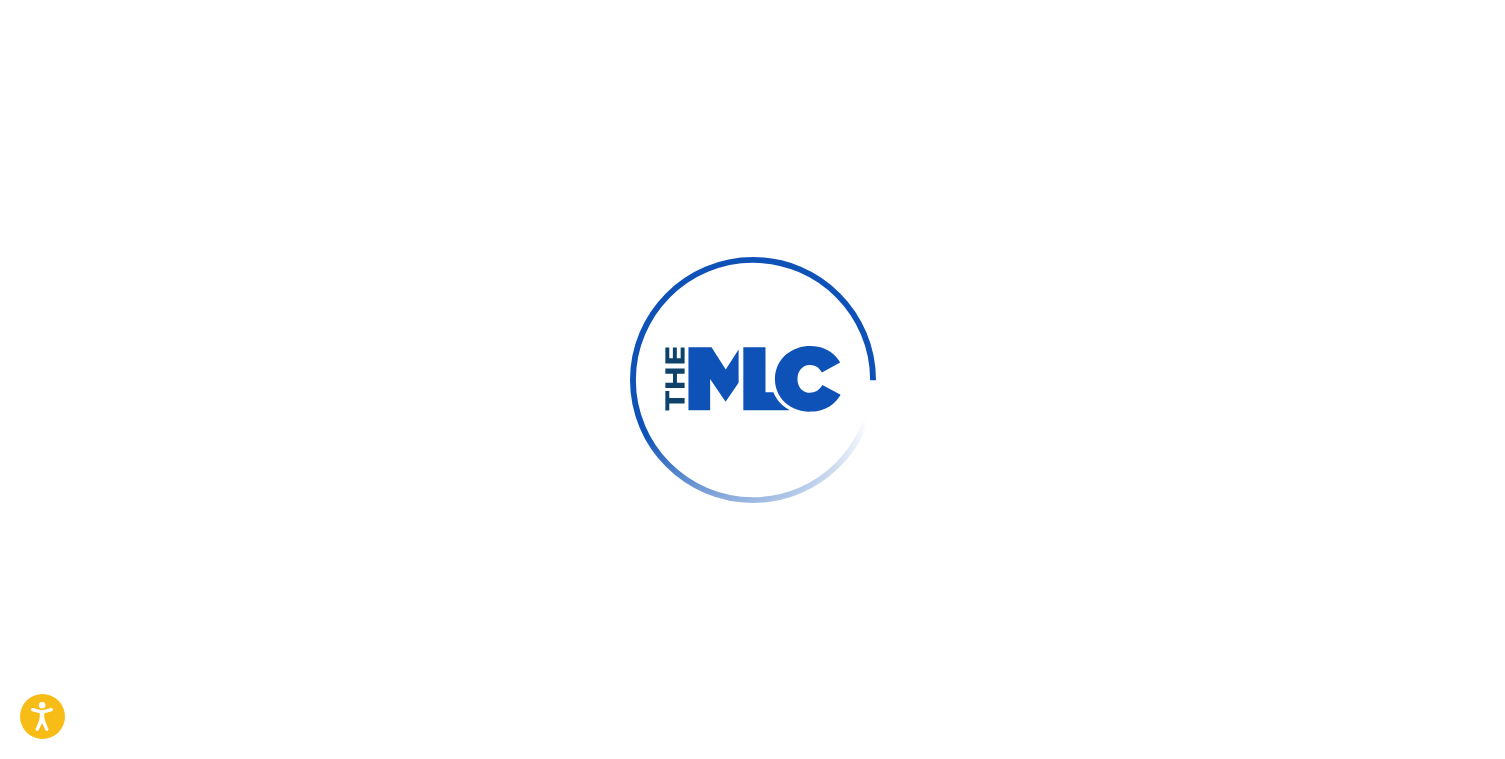 scroll, scrollTop: 0, scrollLeft: 0, axis: both 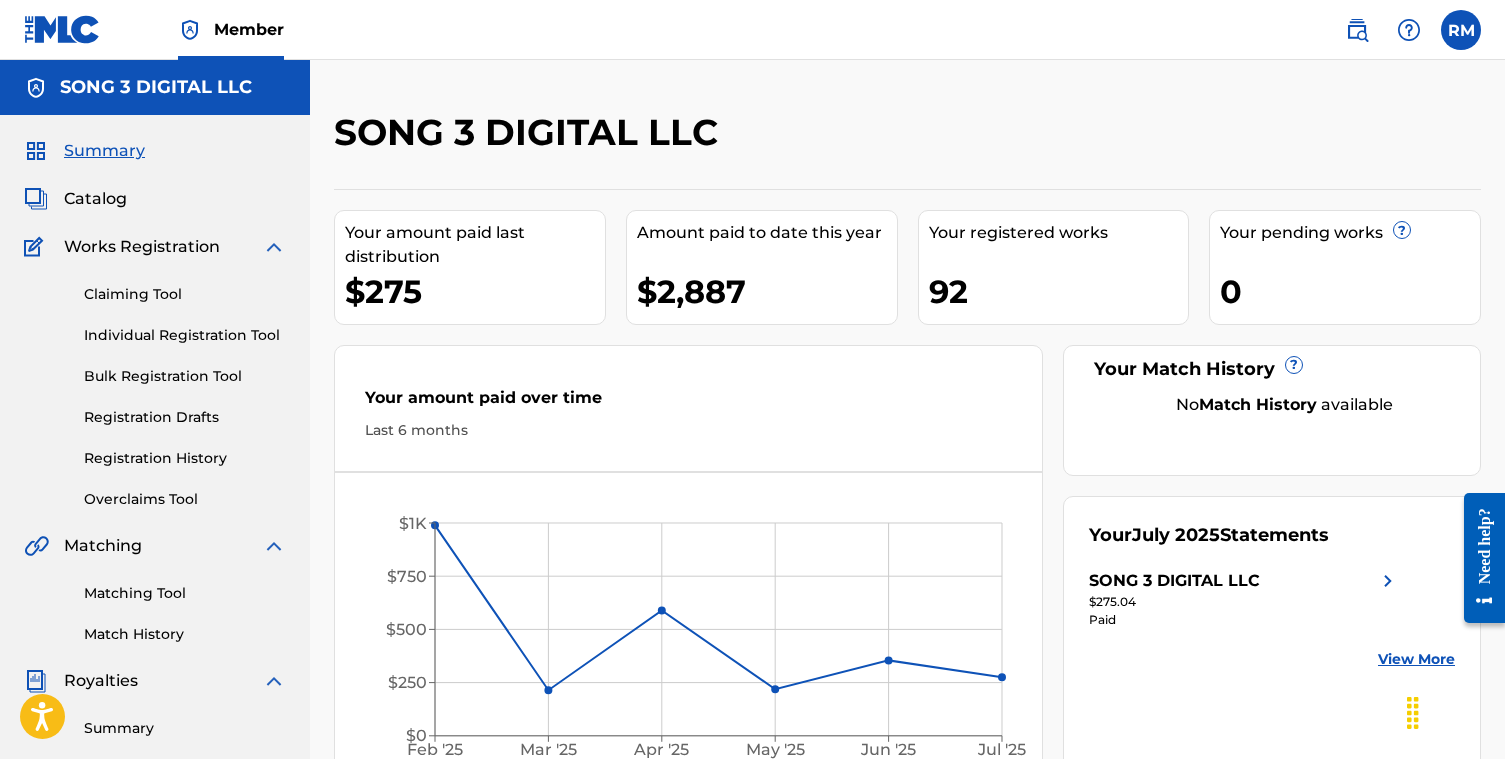 click on "Works Registration" at bounding box center [142, 247] 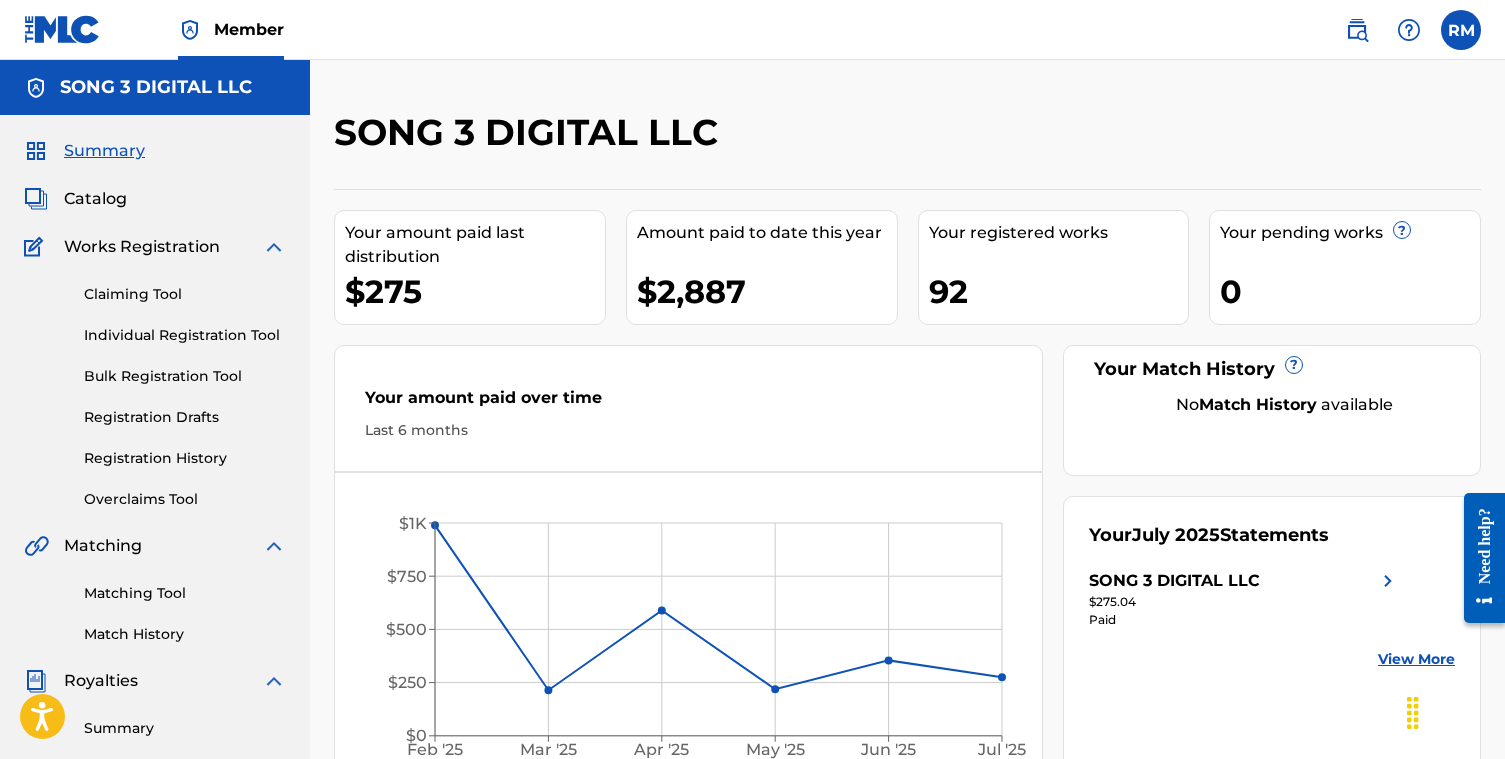 click on "Claiming Tool Individual Registration Tool Bulk Registration Tool Registration Drafts Registration History Overclaims Tool" at bounding box center [155, 384] 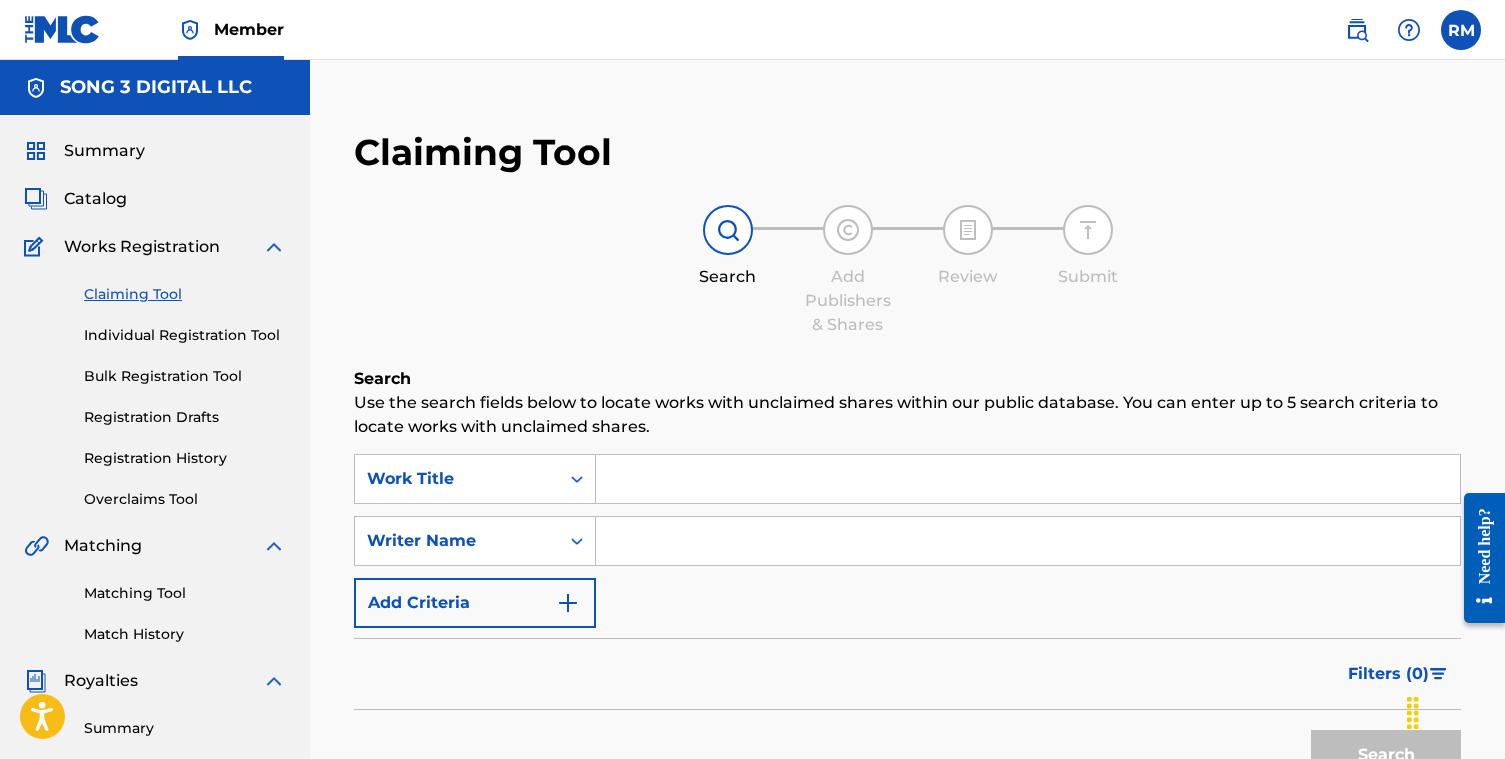 click at bounding box center (1028, 479) 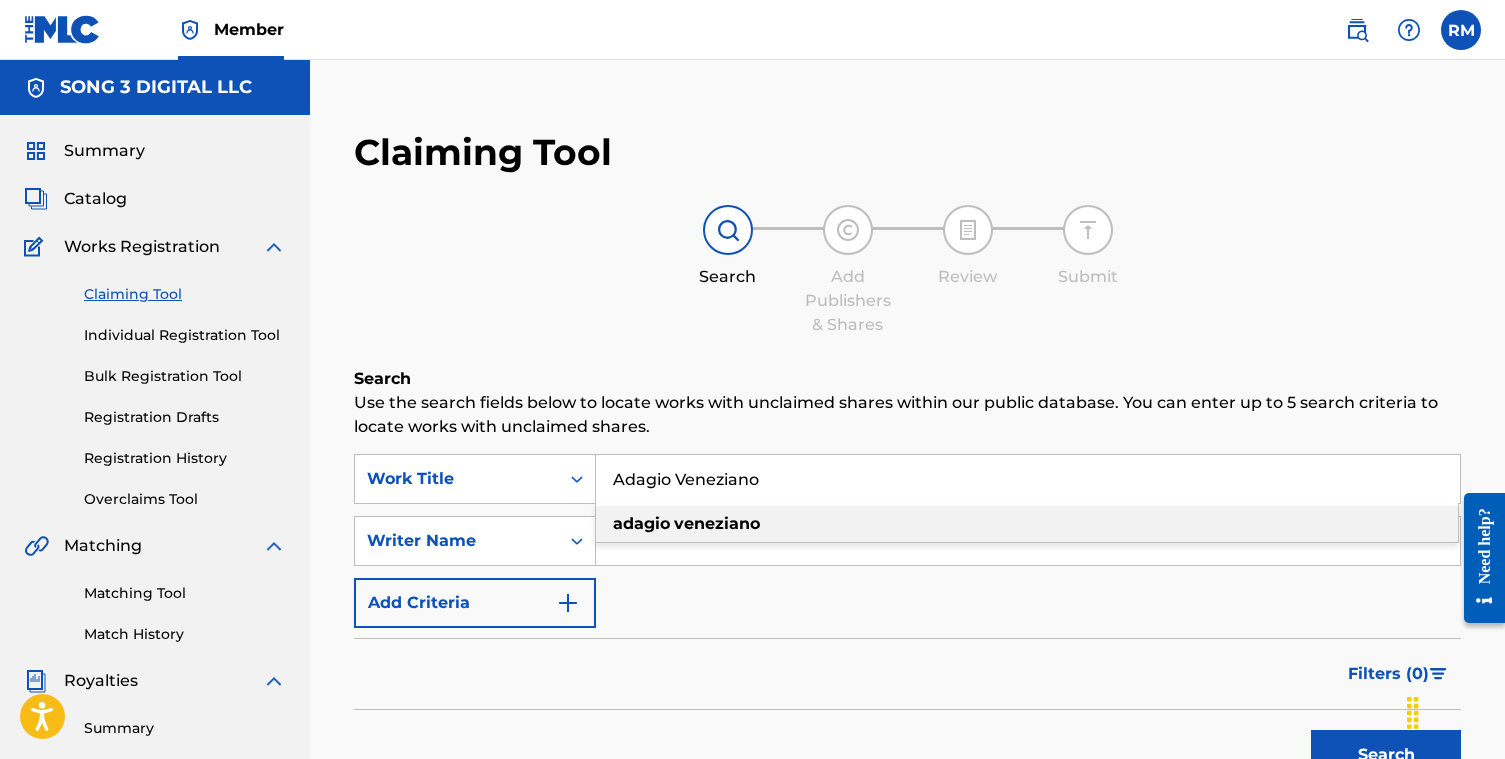 click on "veneziano" at bounding box center [717, 523] 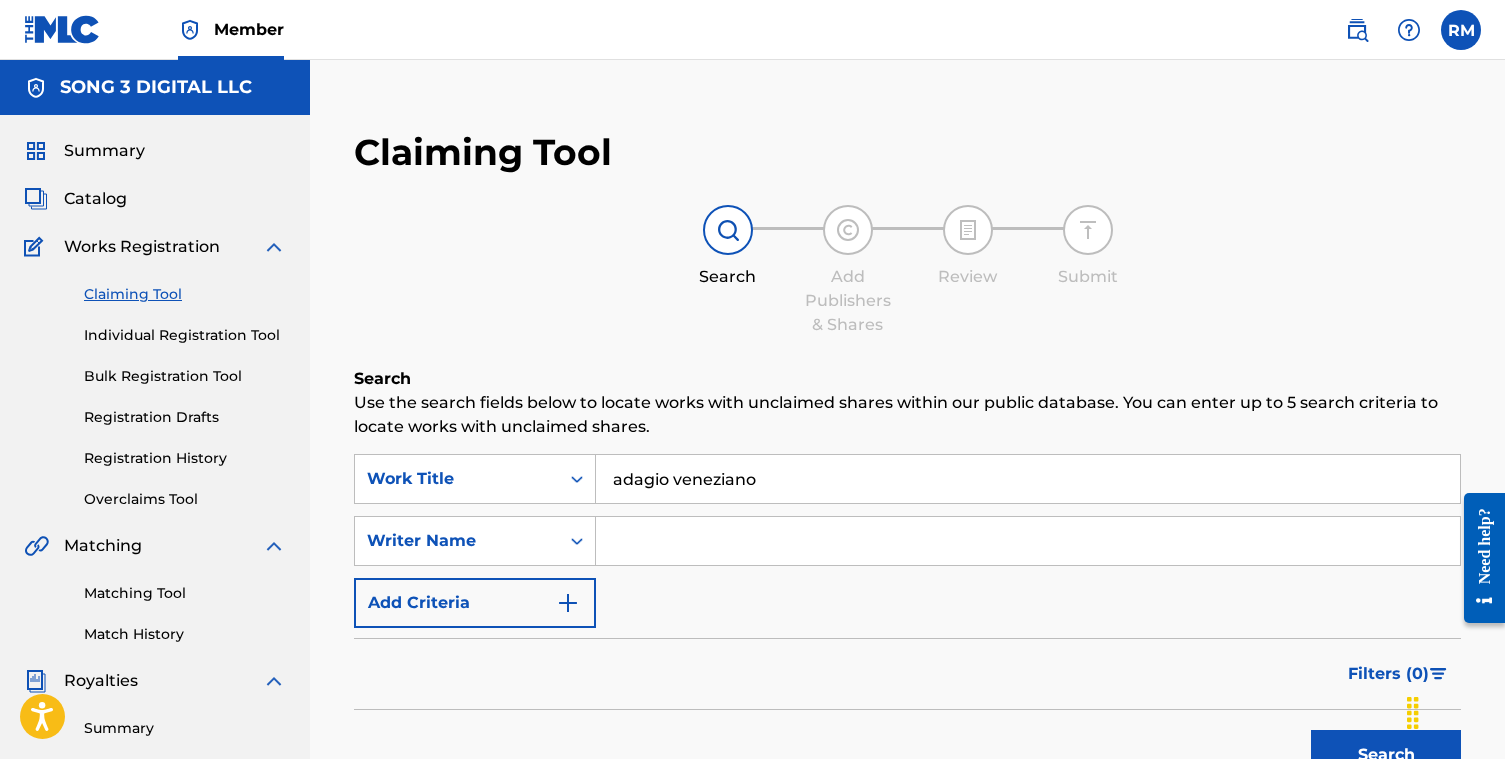 click at bounding box center [1028, 541] 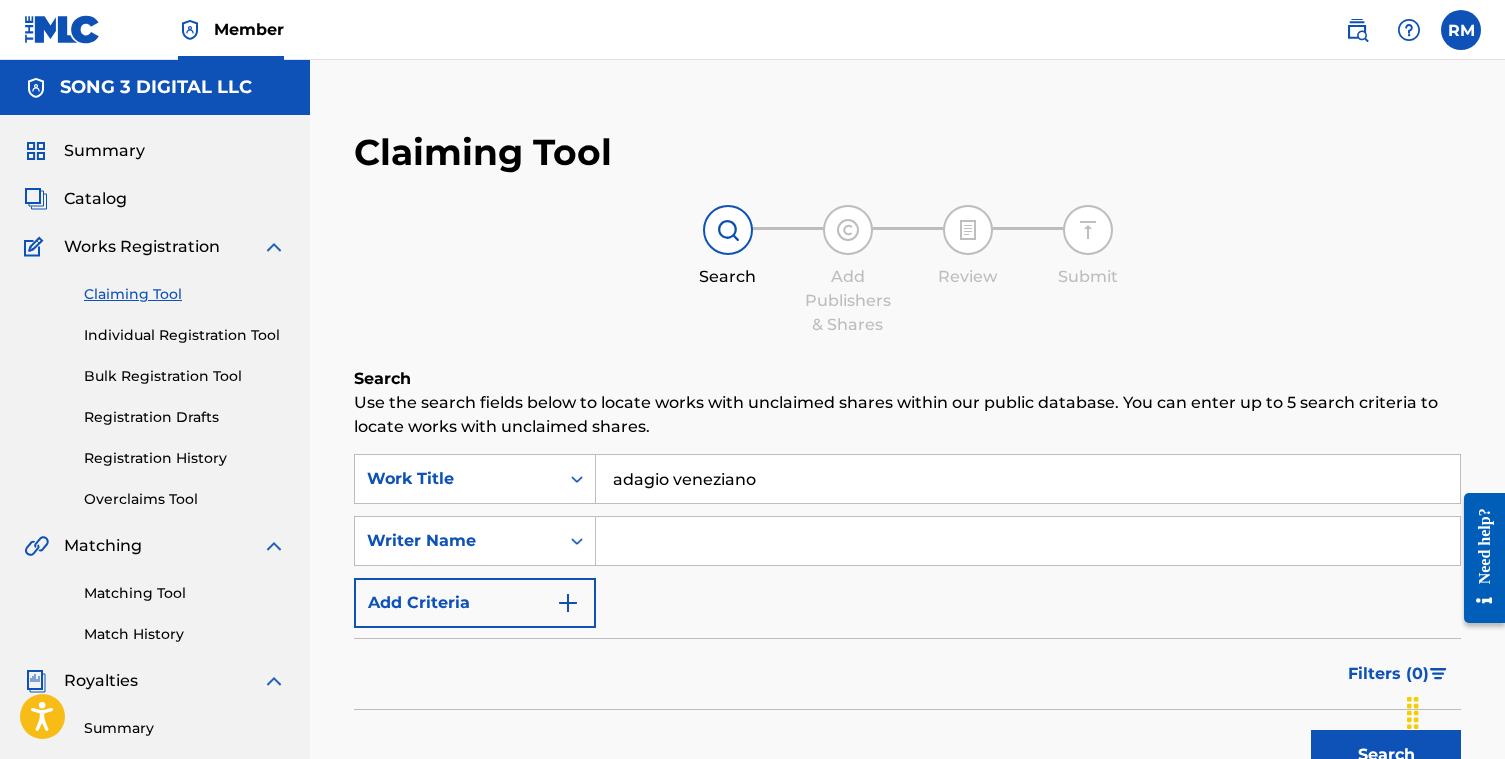 paste on "Massimo Ranieri" 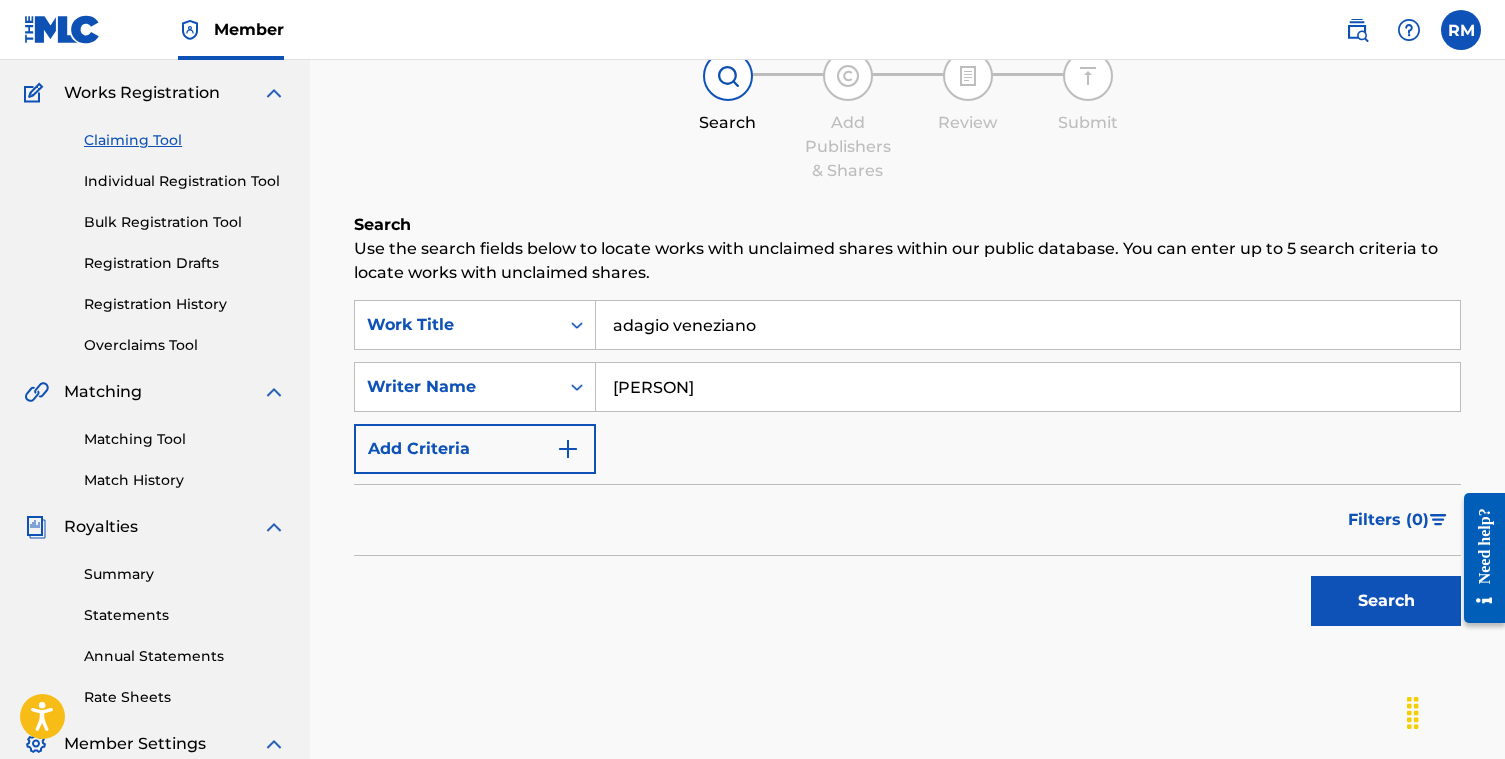 scroll, scrollTop: 167, scrollLeft: 0, axis: vertical 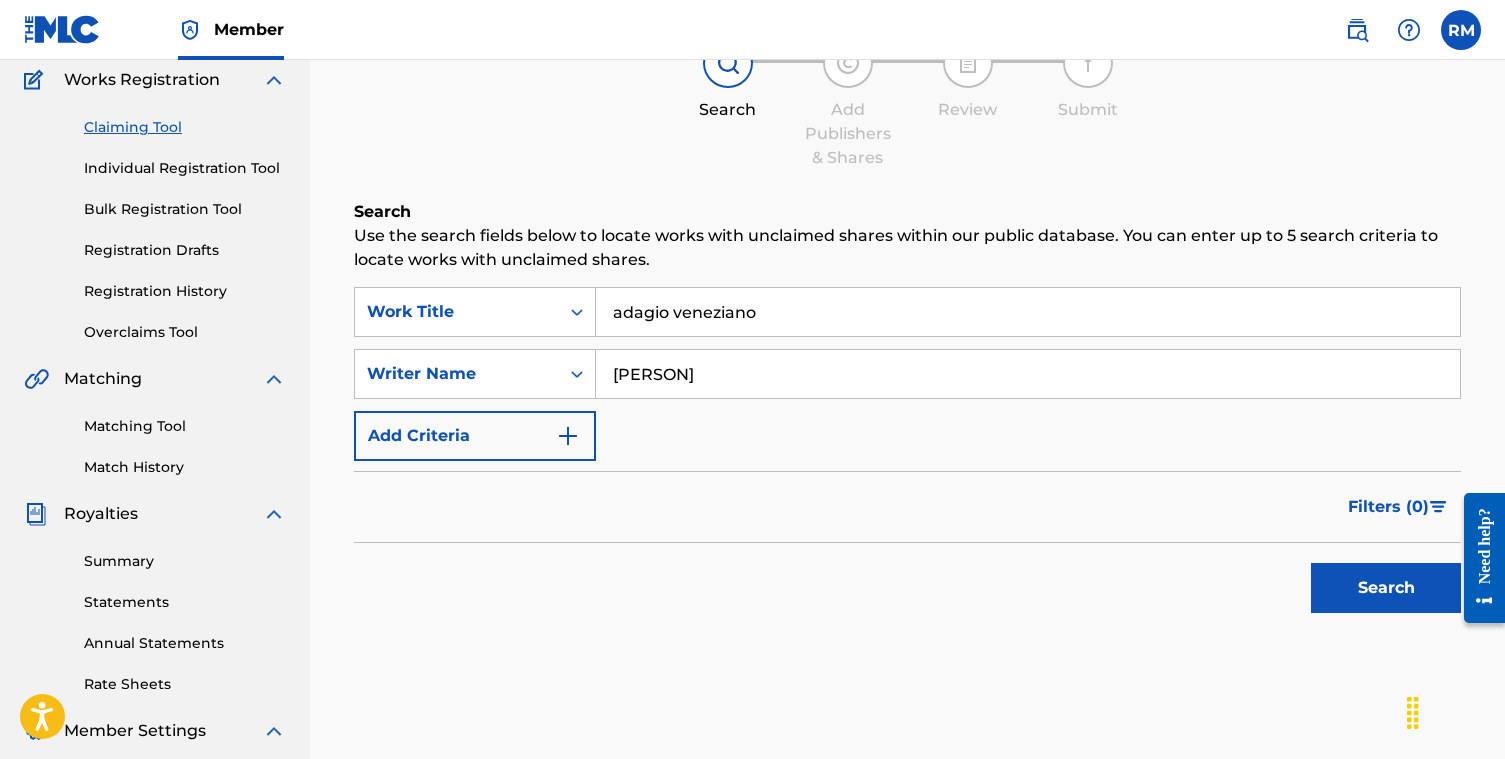 type on "Massimo Ranieri" 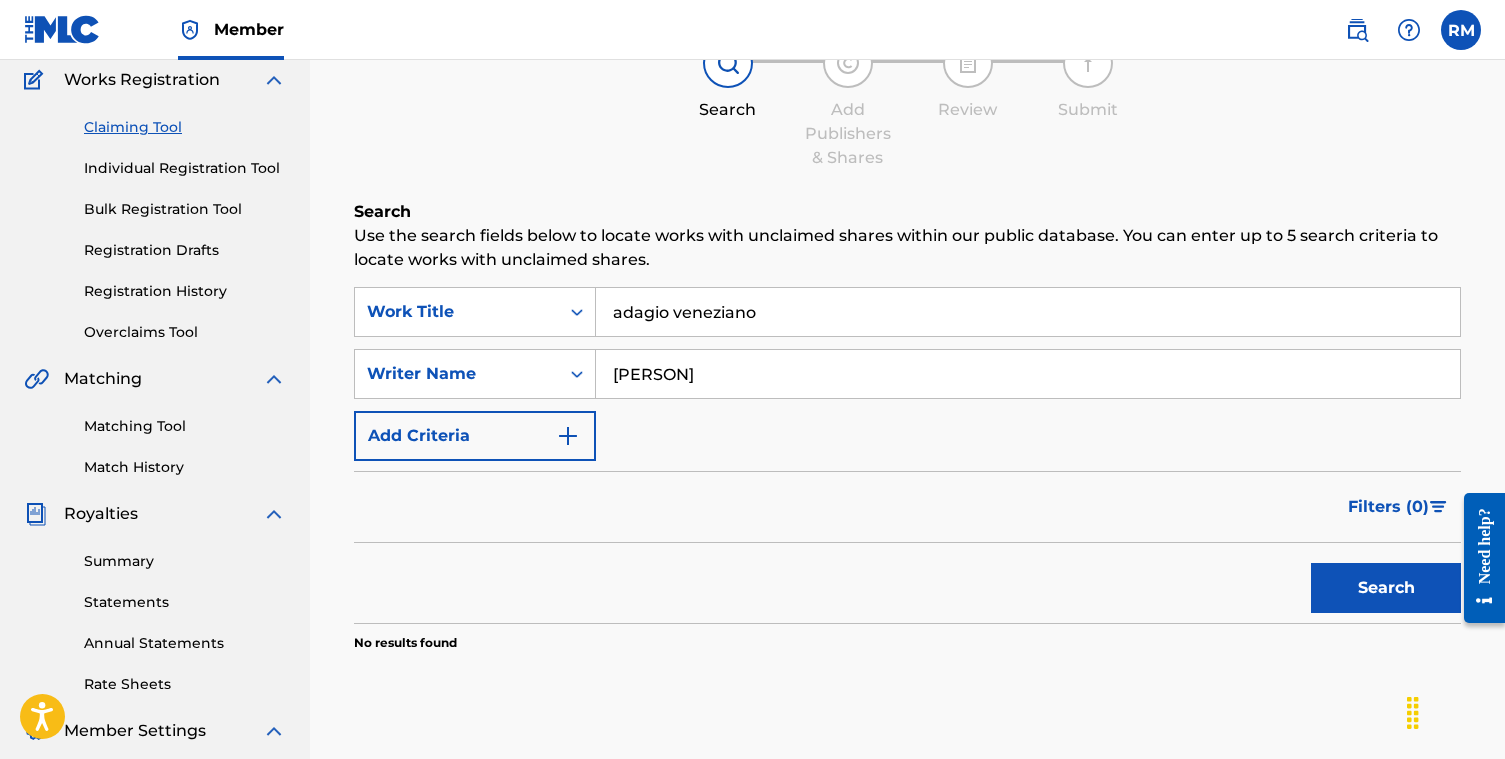 click on "Matching Tool" at bounding box center (185, 426) 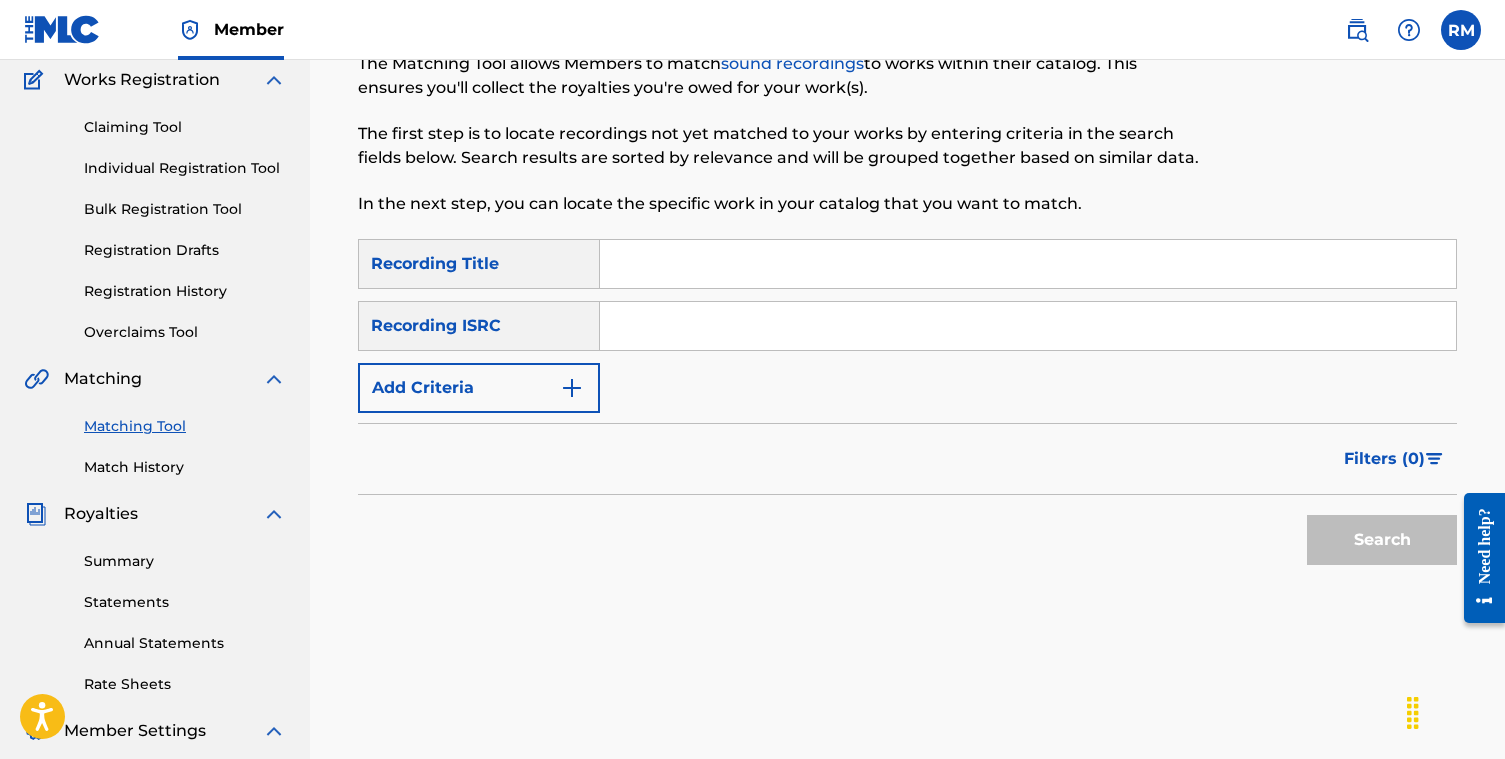 scroll, scrollTop: 0, scrollLeft: 0, axis: both 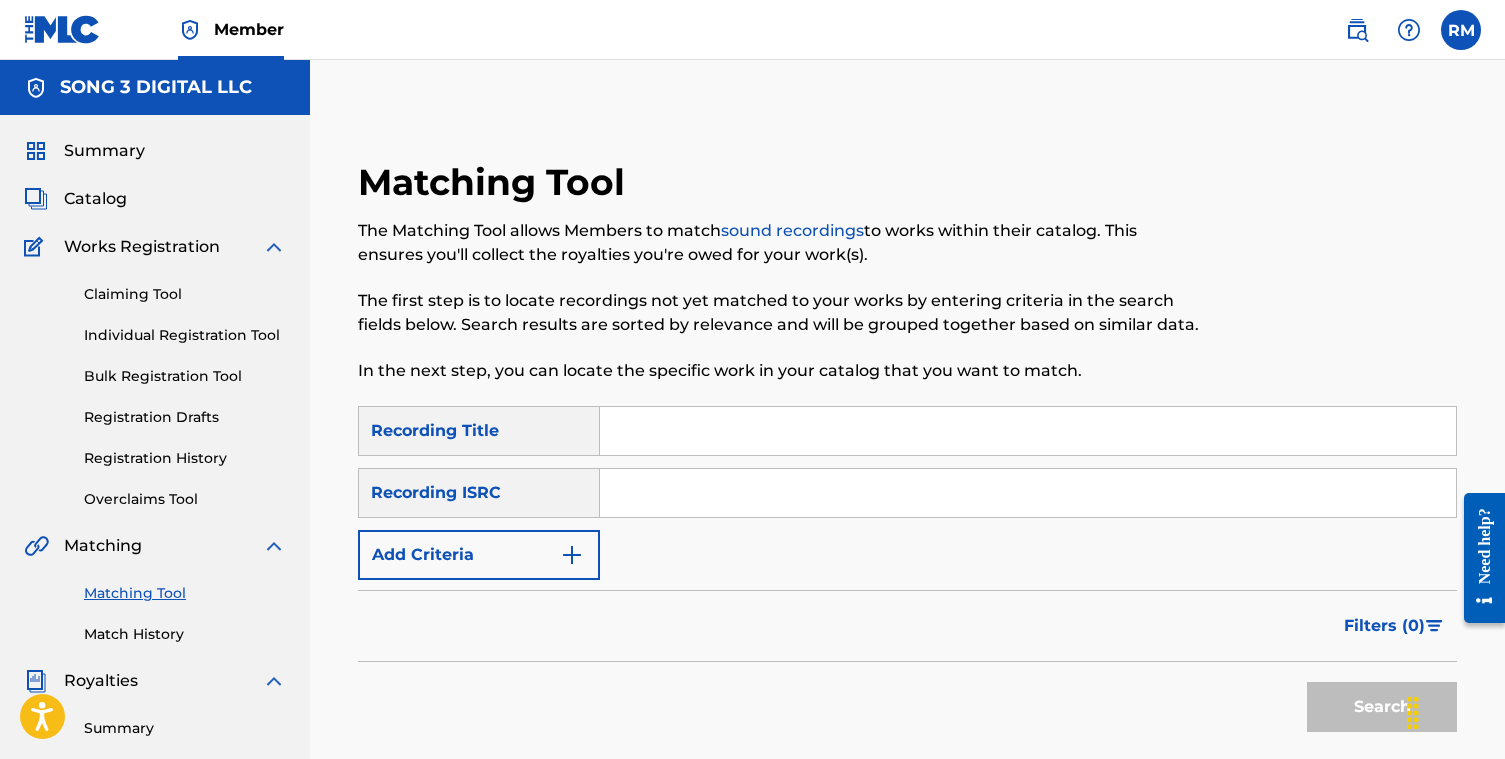 click at bounding box center [1028, 431] 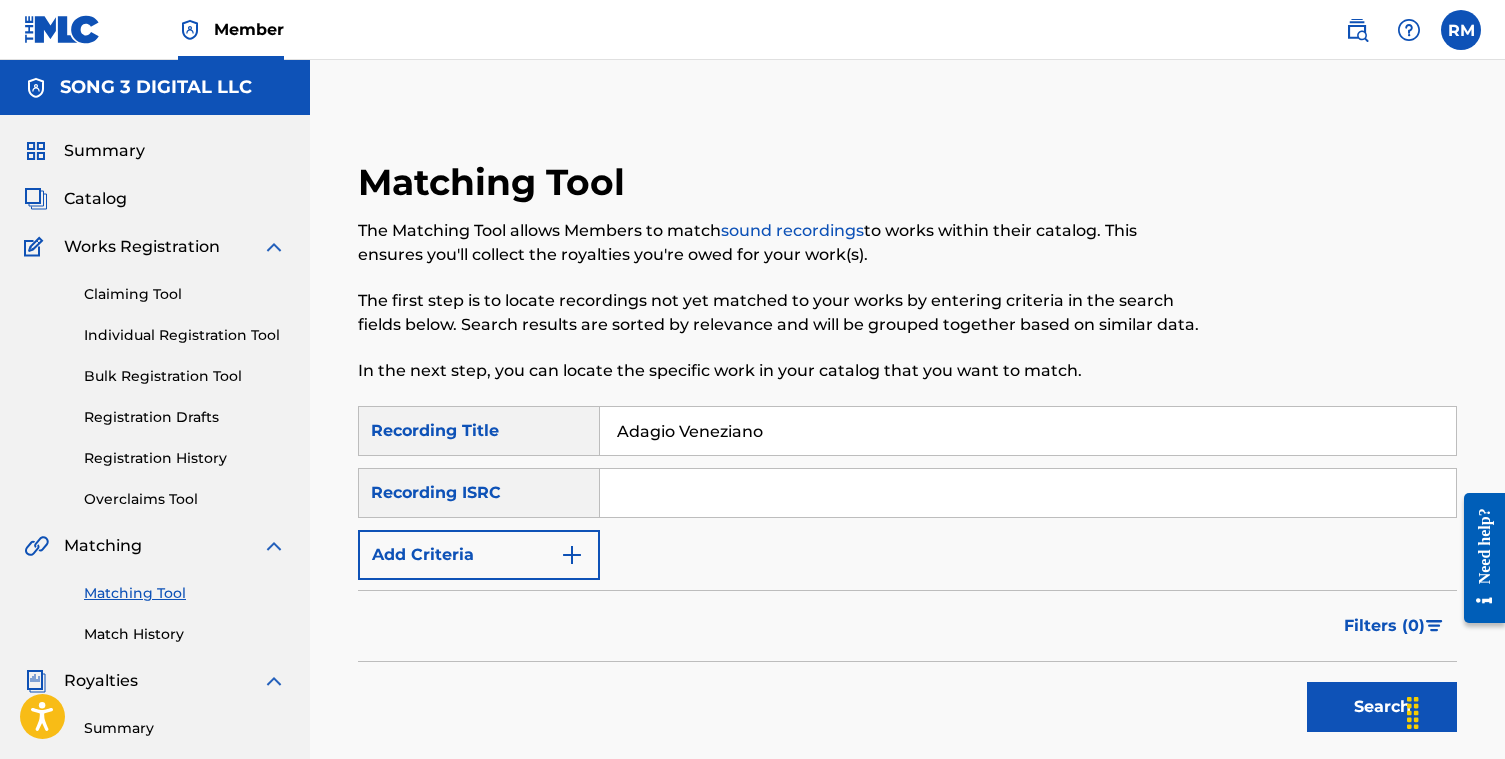 type on "Adagio Veneziano" 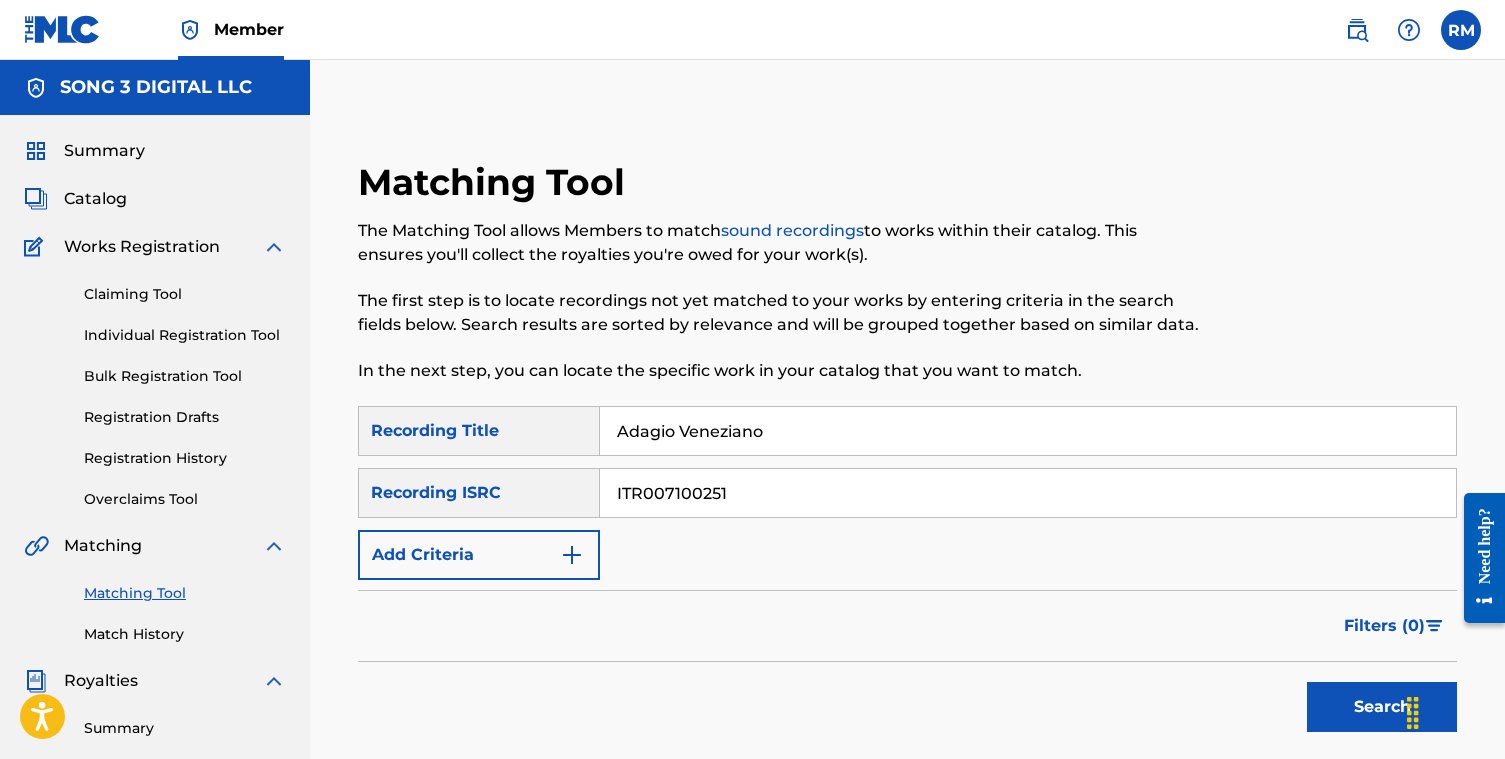 type on "[ID_NUMBER]" 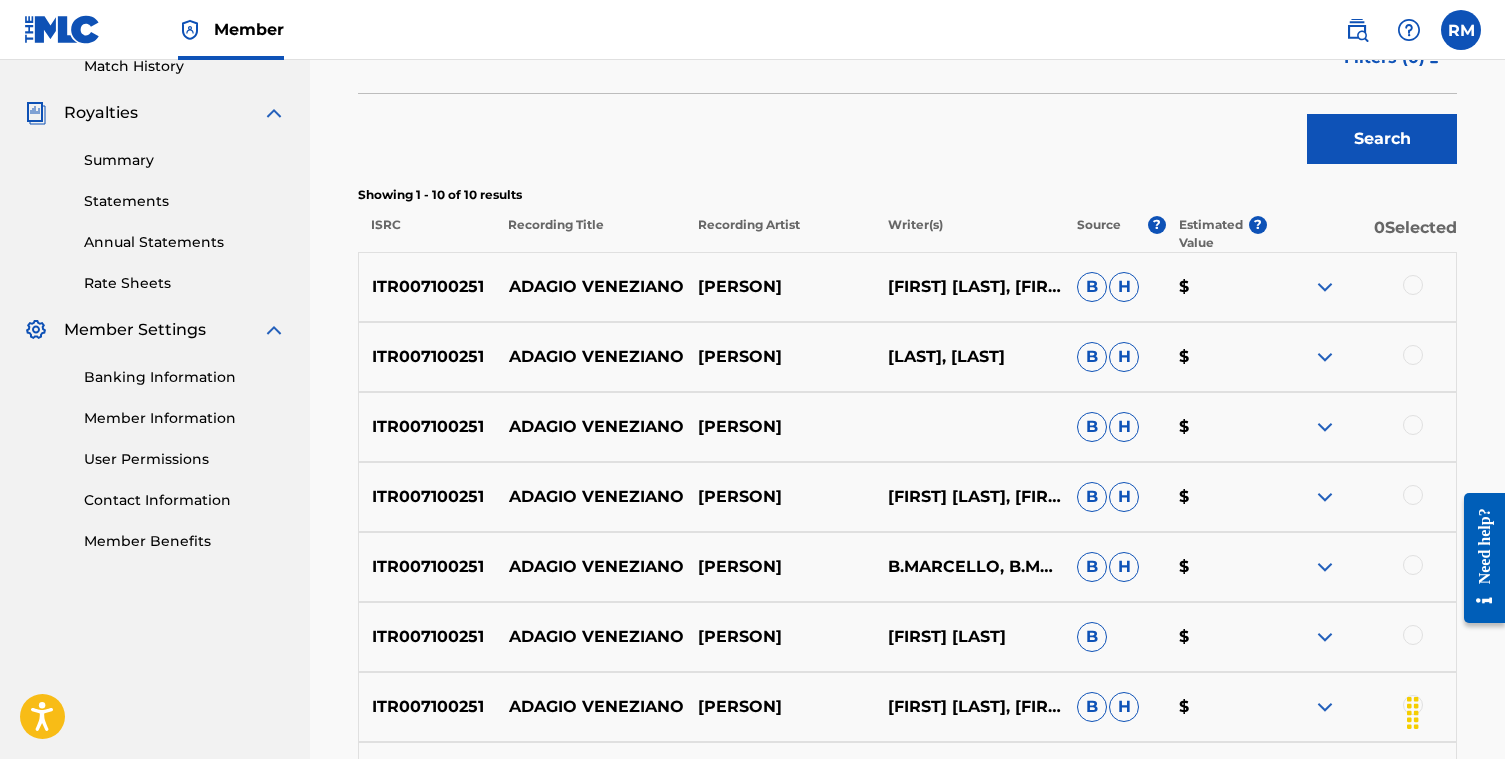 scroll, scrollTop: 604, scrollLeft: 0, axis: vertical 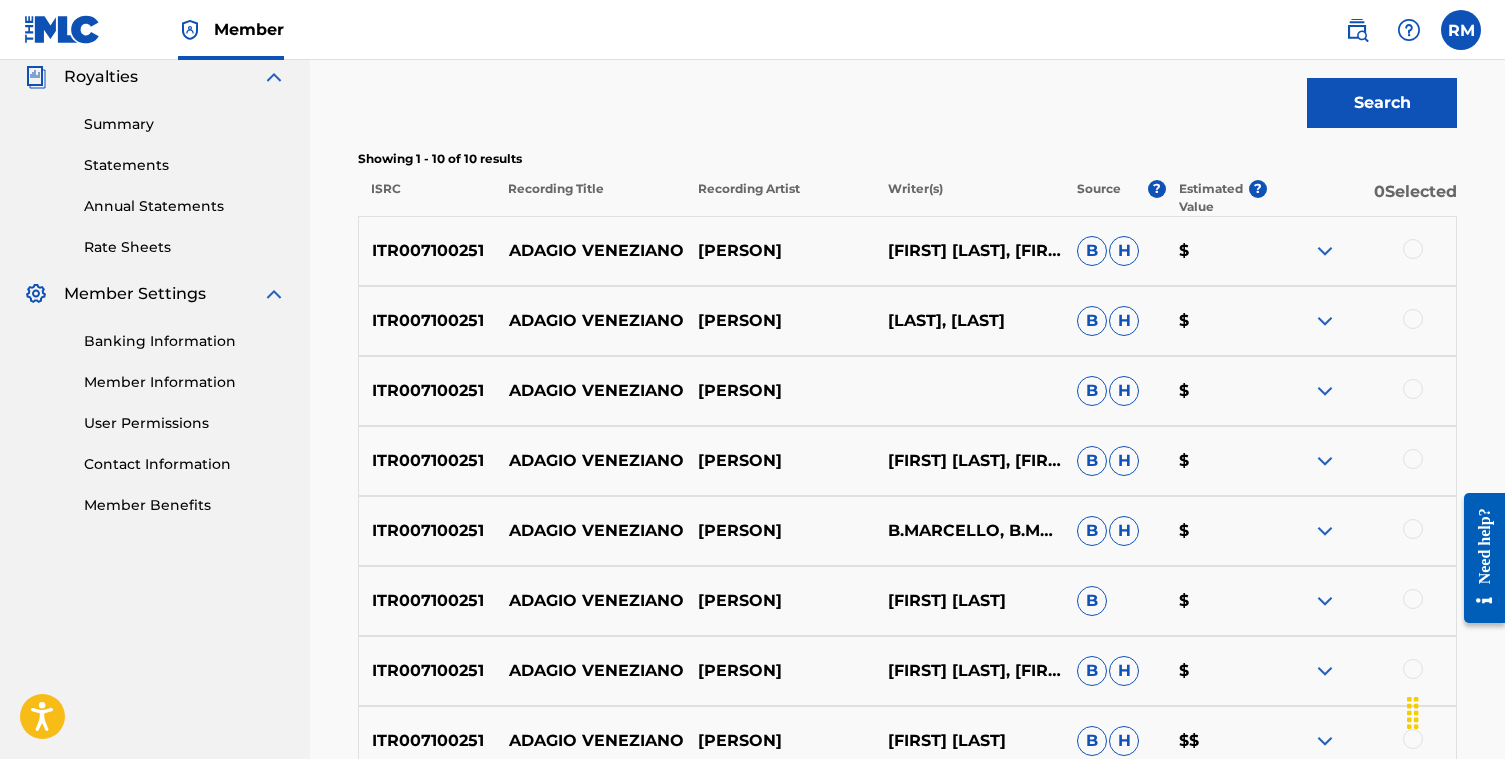 click on "BIGAZZI, POLITO" at bounding box center (968, 321) 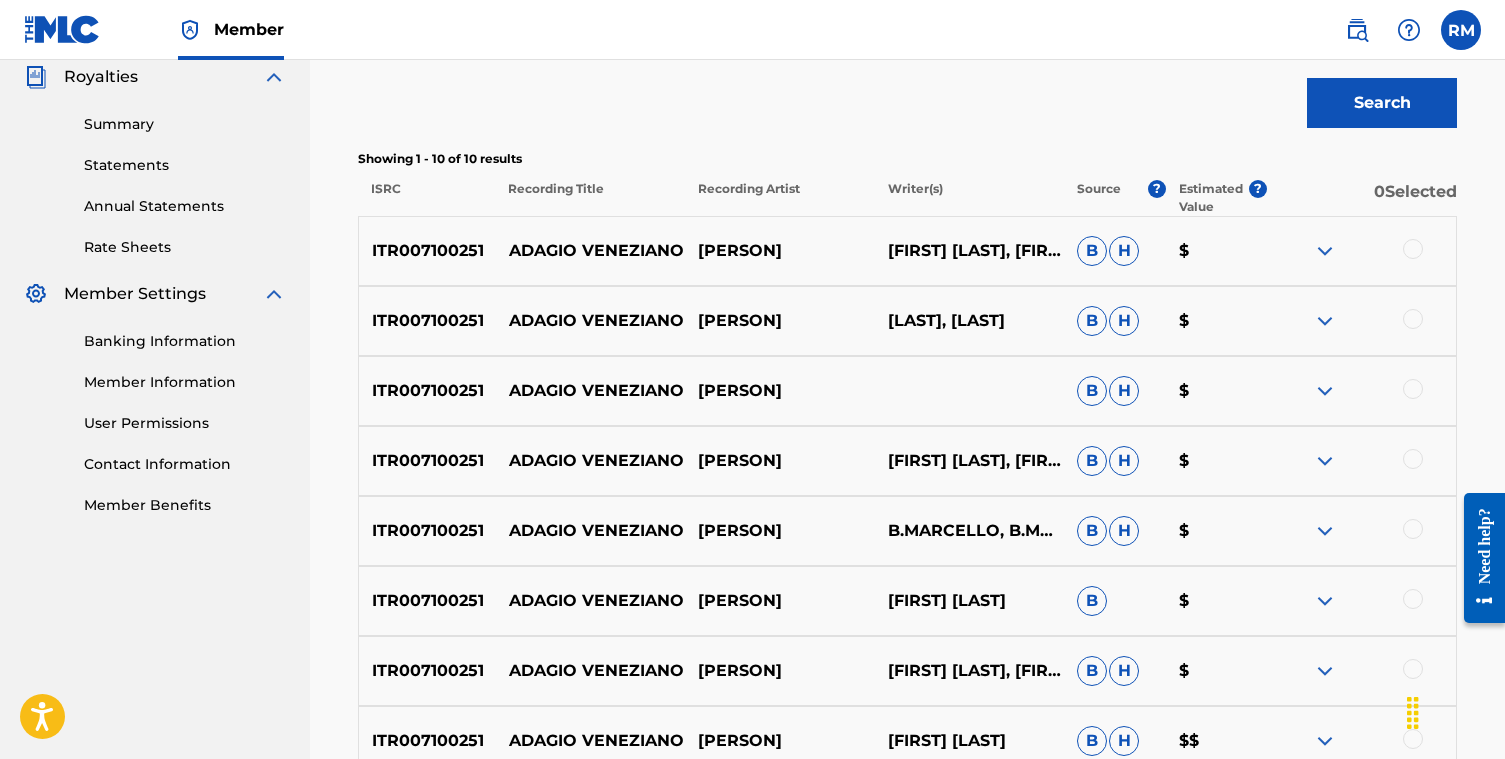 click on "B.MARCELLO, B.MARCELLO, F.HARVEL, G.BIGAZZI, ELABORAZIONE EUMIR DEODATO, O. AVOGADRO, F.POURCEL, F.POURCEL, F.HARVEL, G.BIGAZZI, B.MAR, F.HARVEL, F.POURCEL, G.BIGAZZI, O. AVOGADRO" at bounding box center [968, 531] 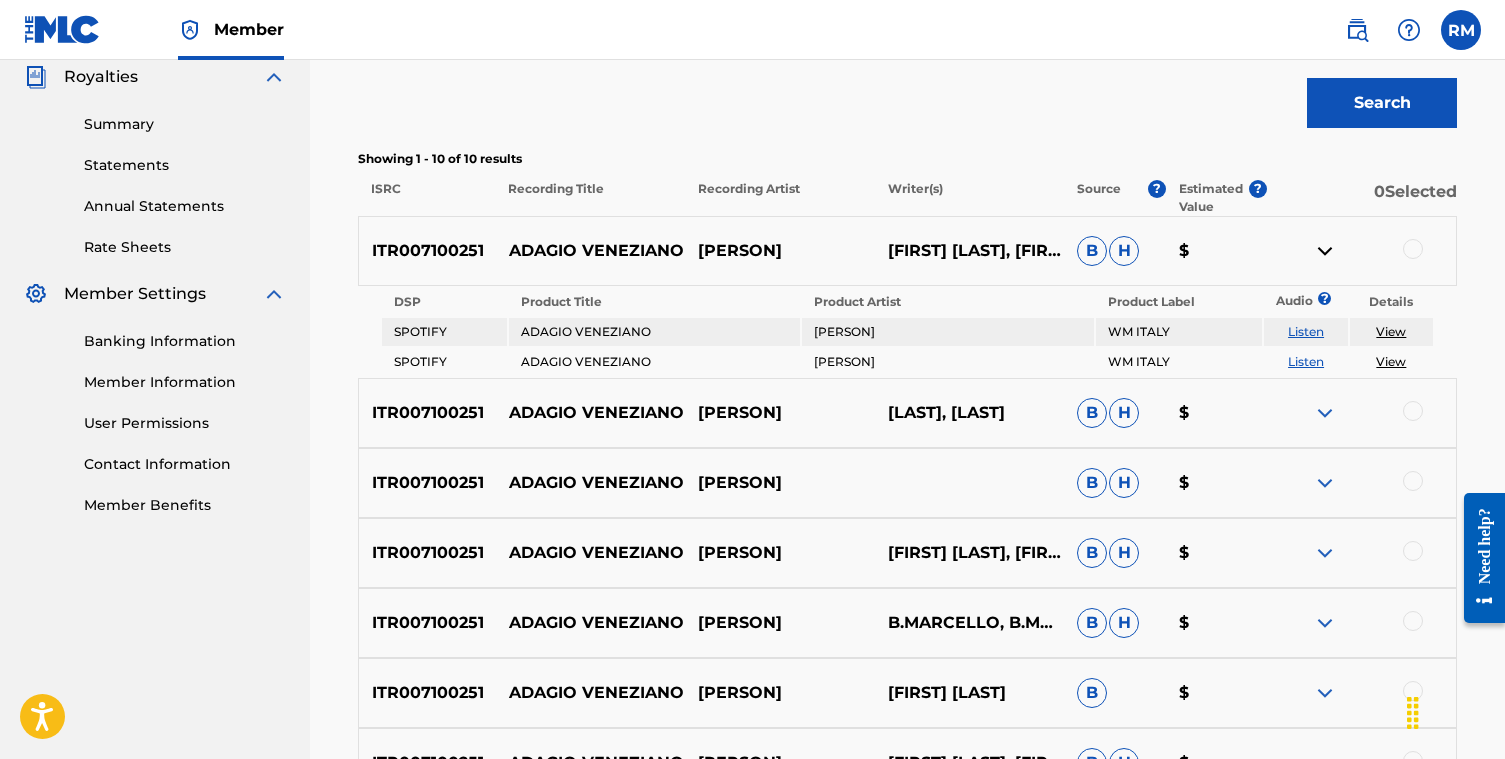 click at bounding box center [1325, 413] 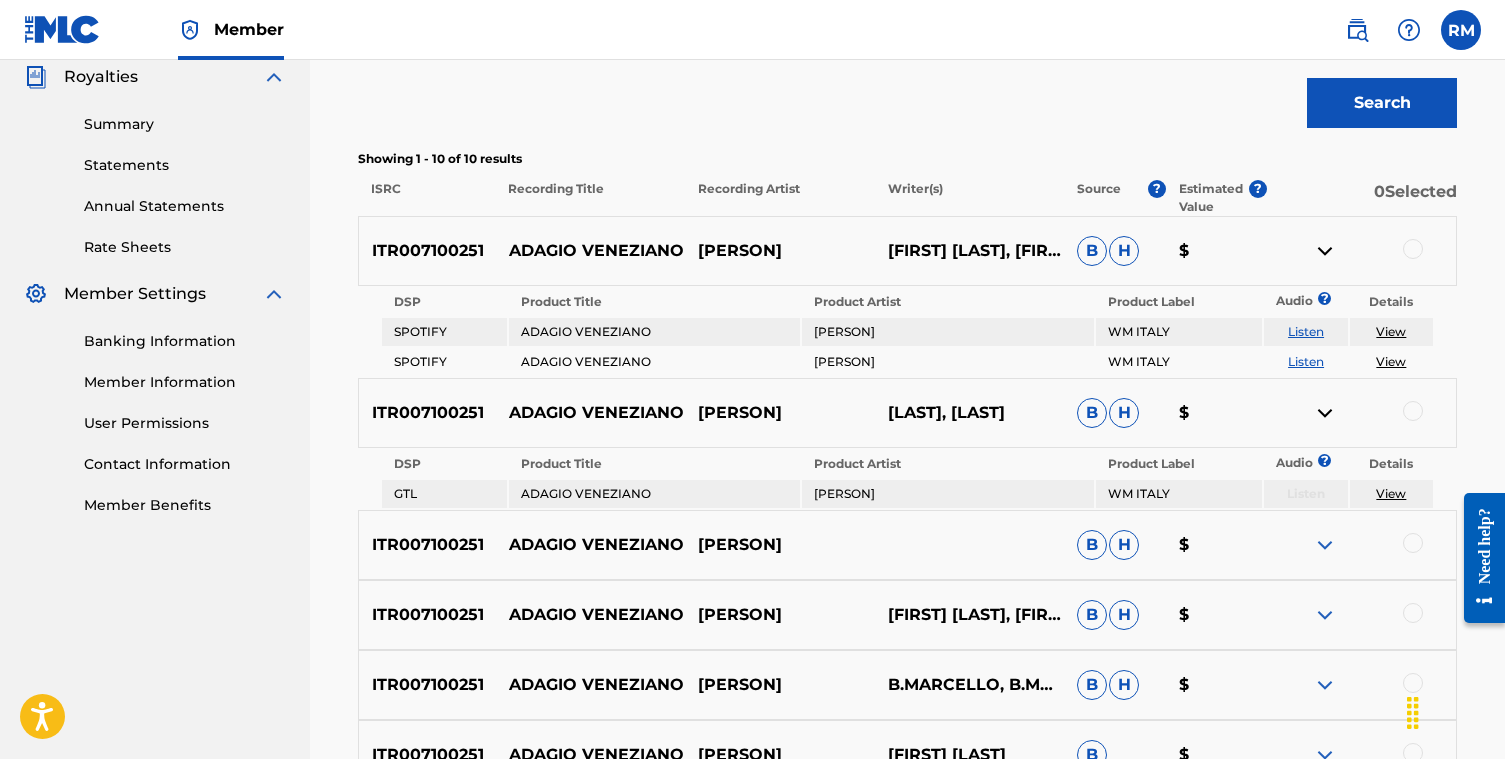 click on "View" at bounding box center (1391, 331) 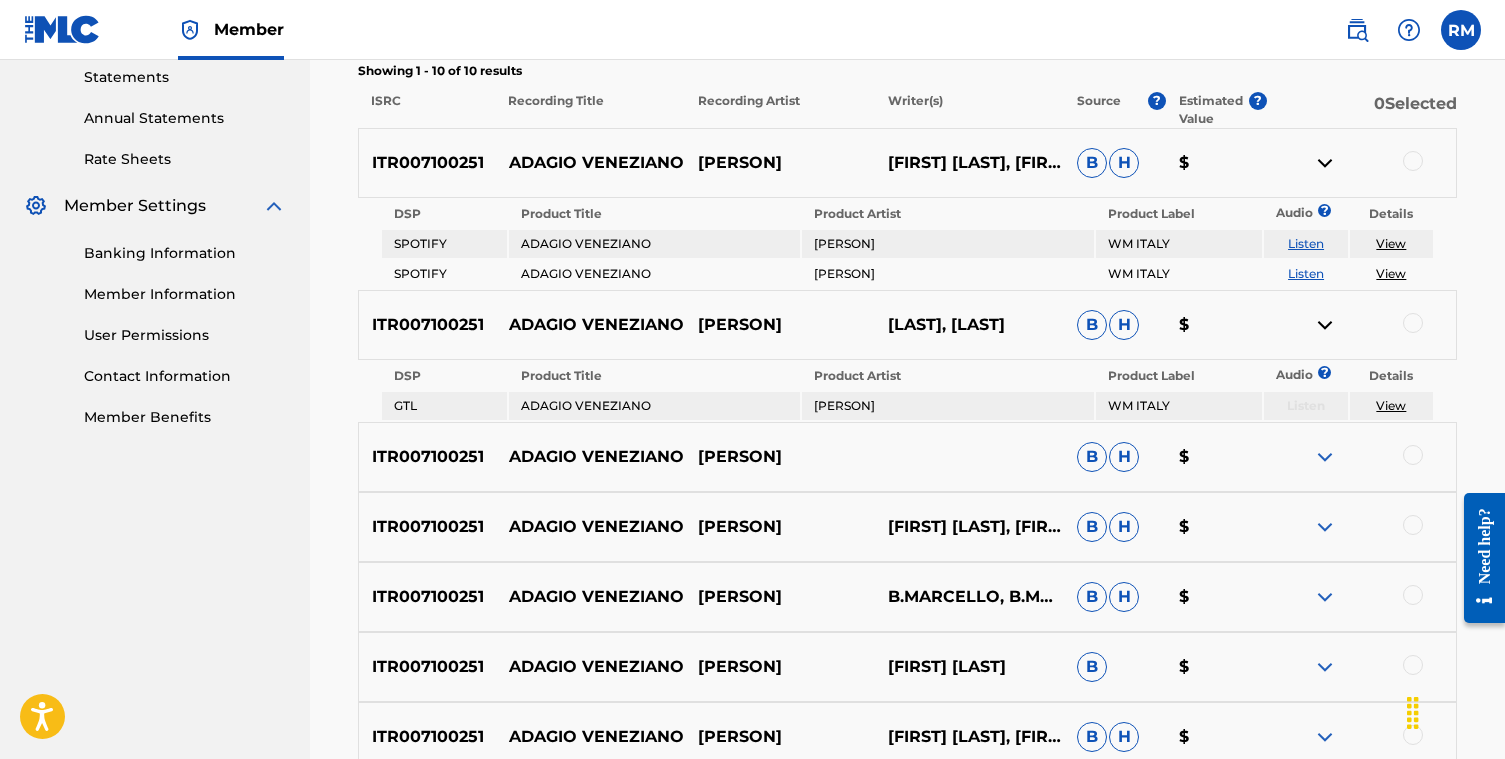 scroll, scrollTop: 704, scrollLeft: 0, axis: vertical 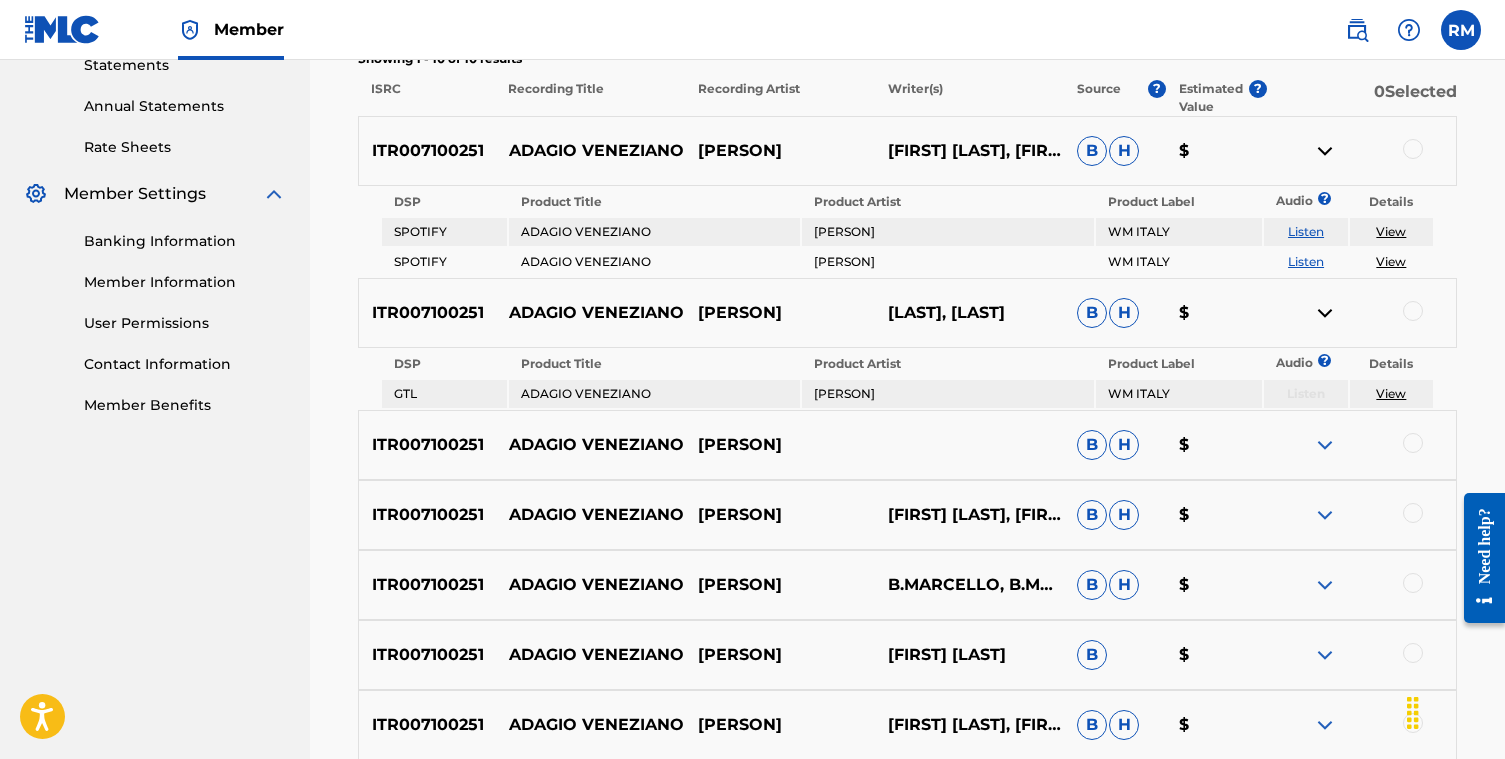click at bounding box center (1325, 445) 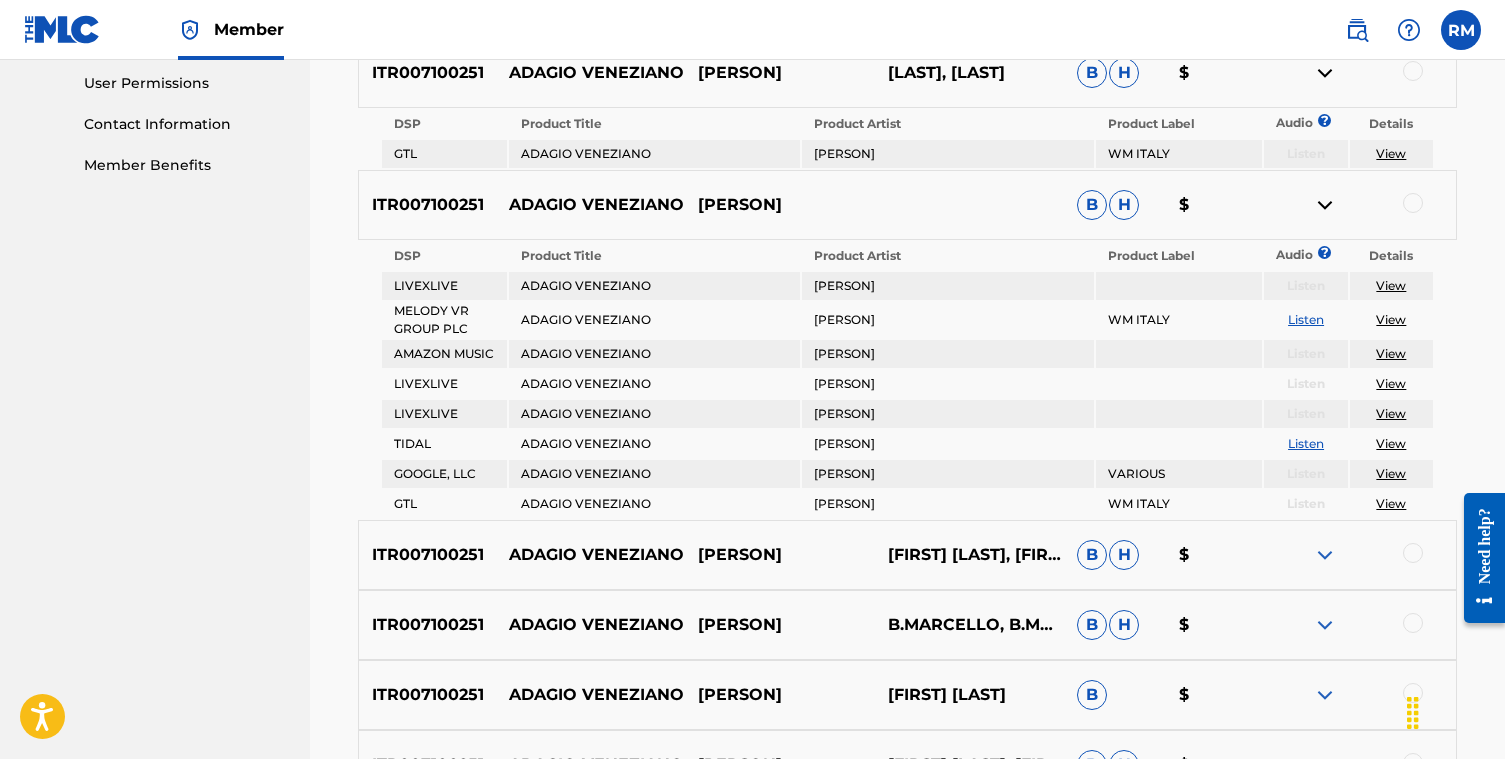 scroll, scrollTop: 996, scrollLeft: 0, axis: vertical 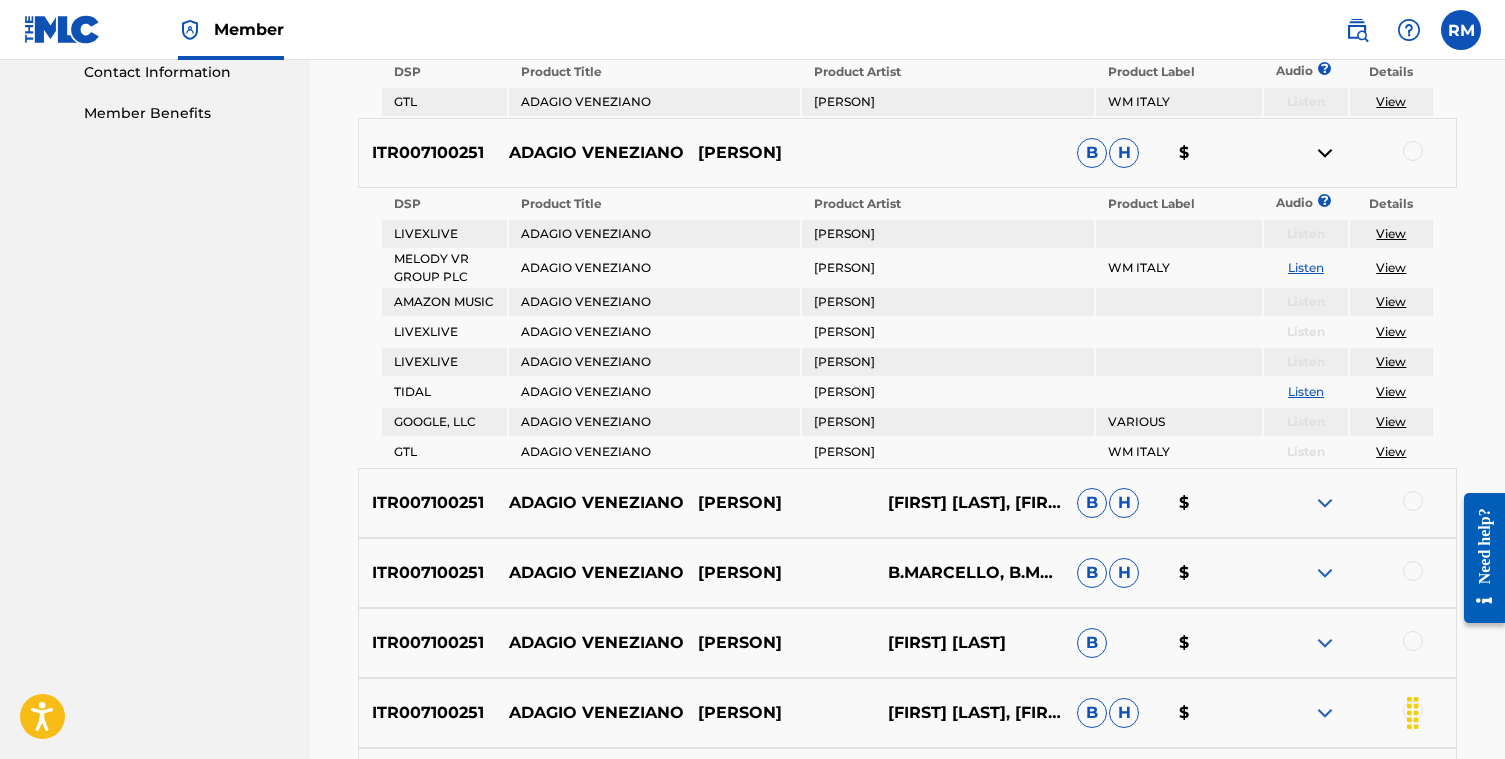 click at bounding box center [1361, 503] 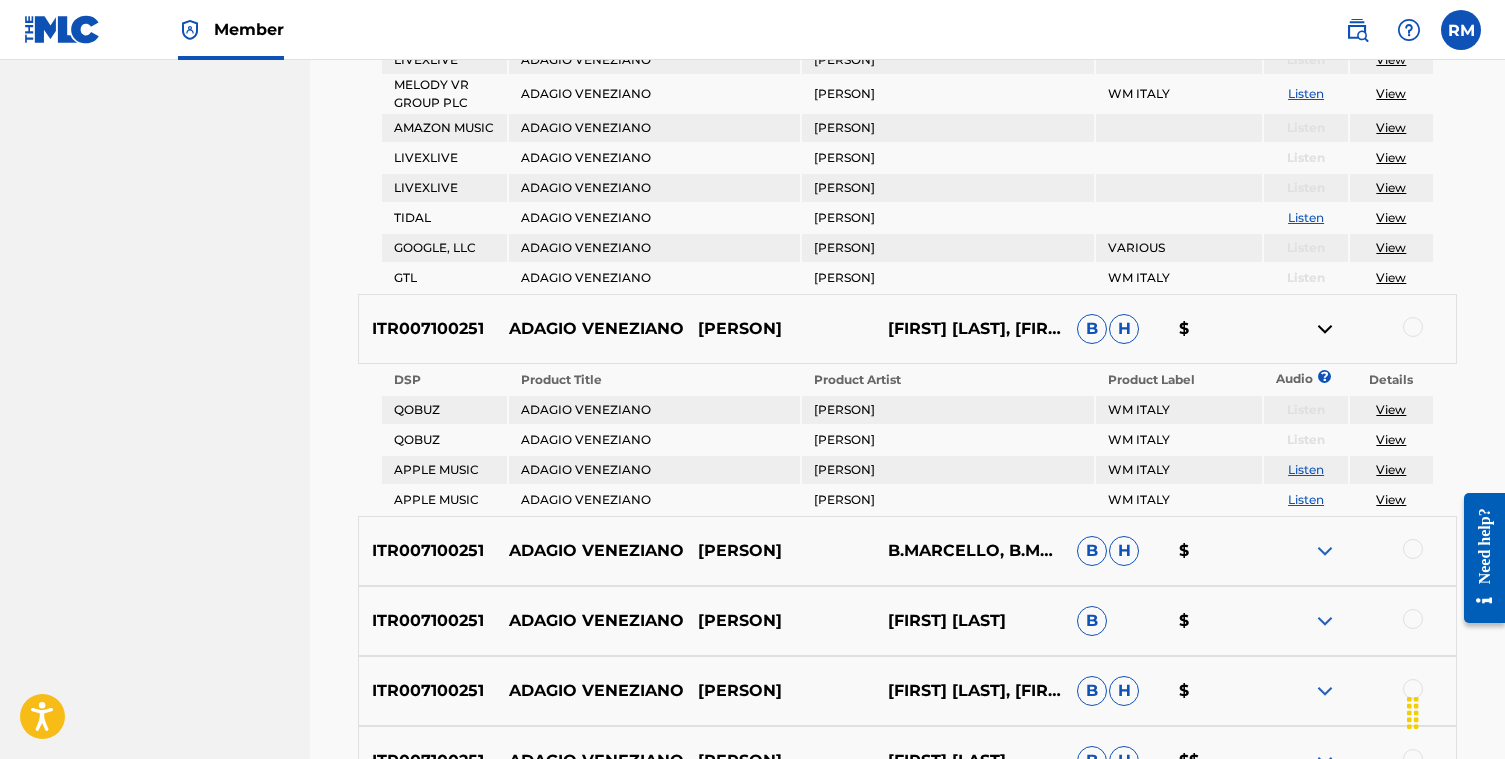 scroll, scrollTop: 1260, scrollLeft: 0, axis: vertical 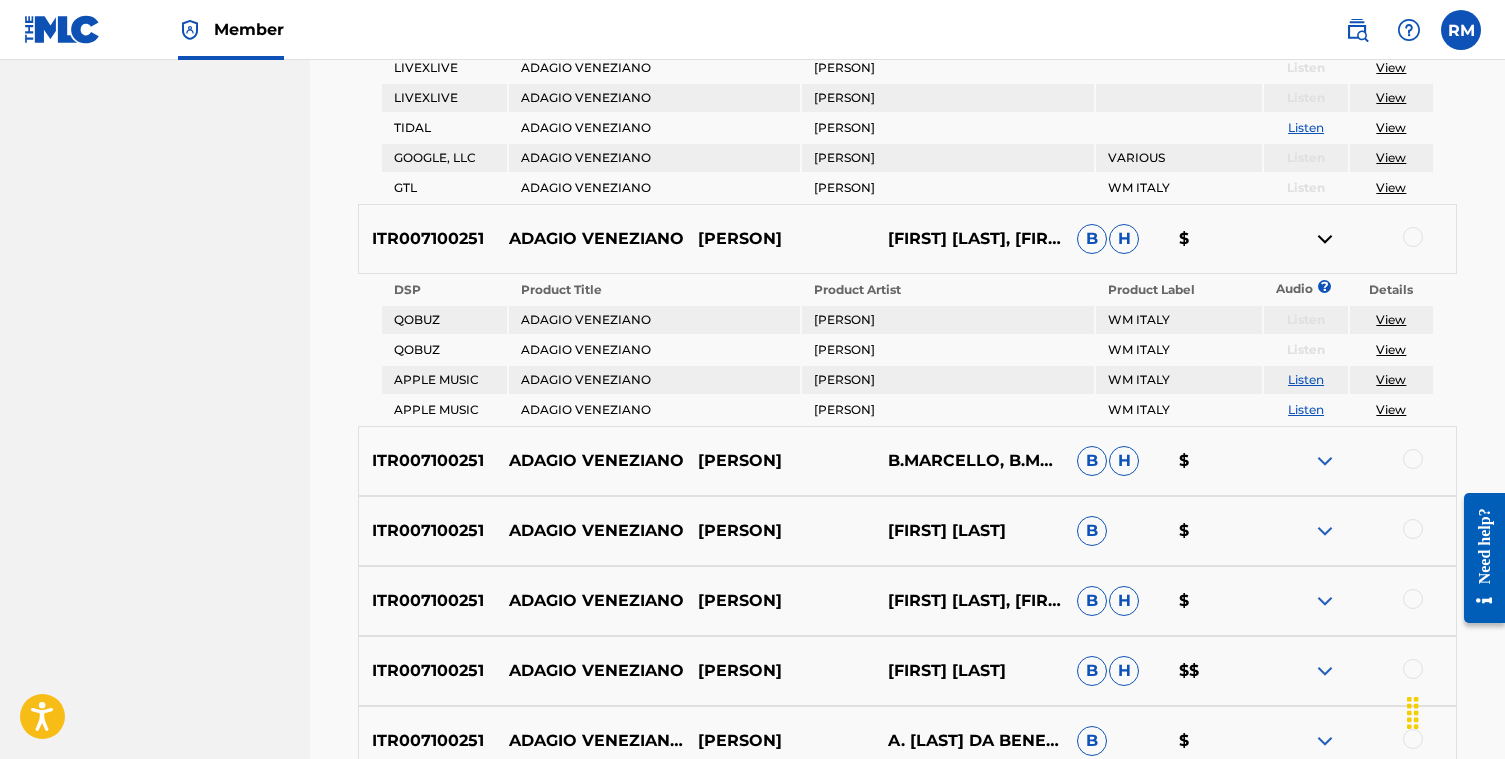 click at bounding box center [1325, 671] 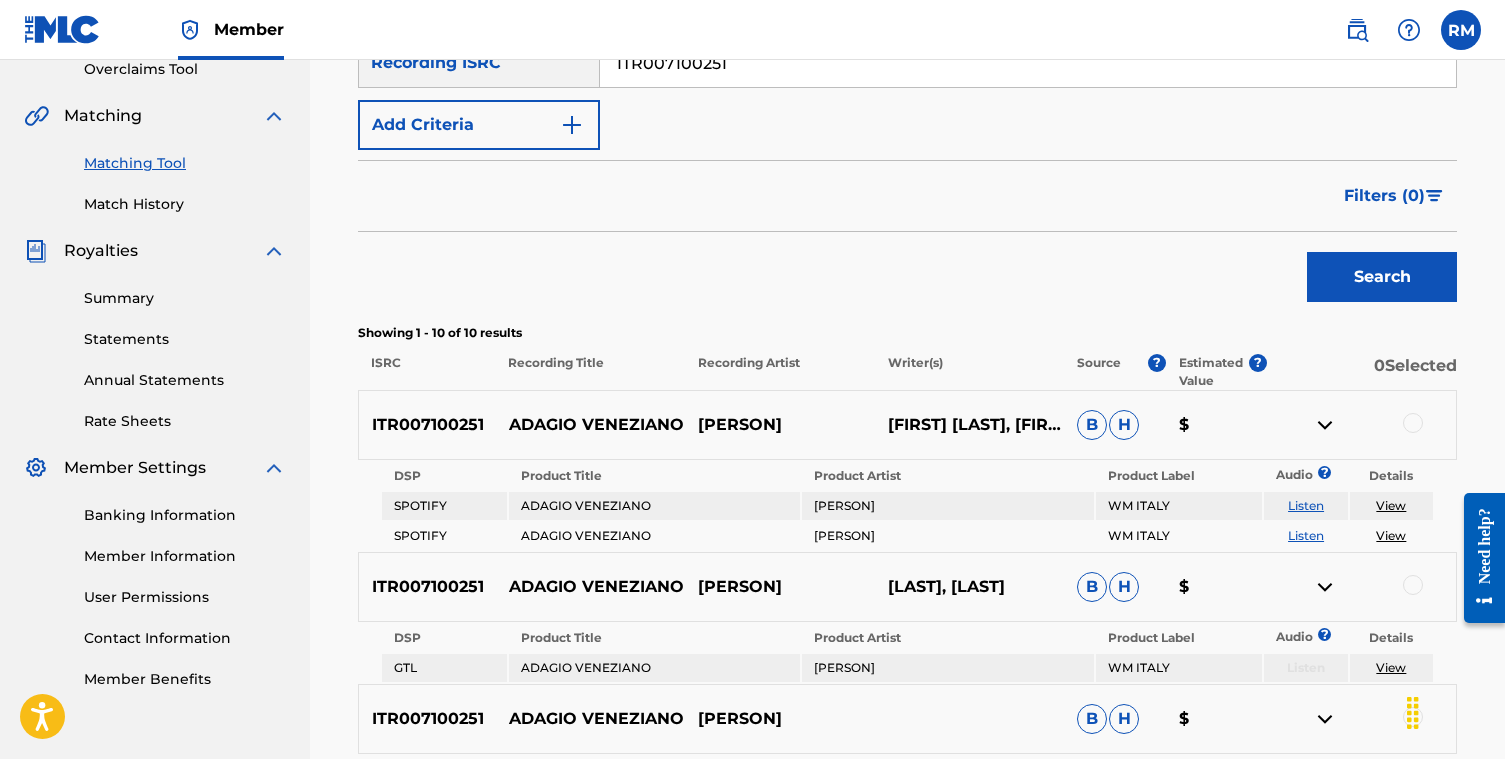 scroll, scrollTop: 504, scrollLeft: 0, axis: vertical 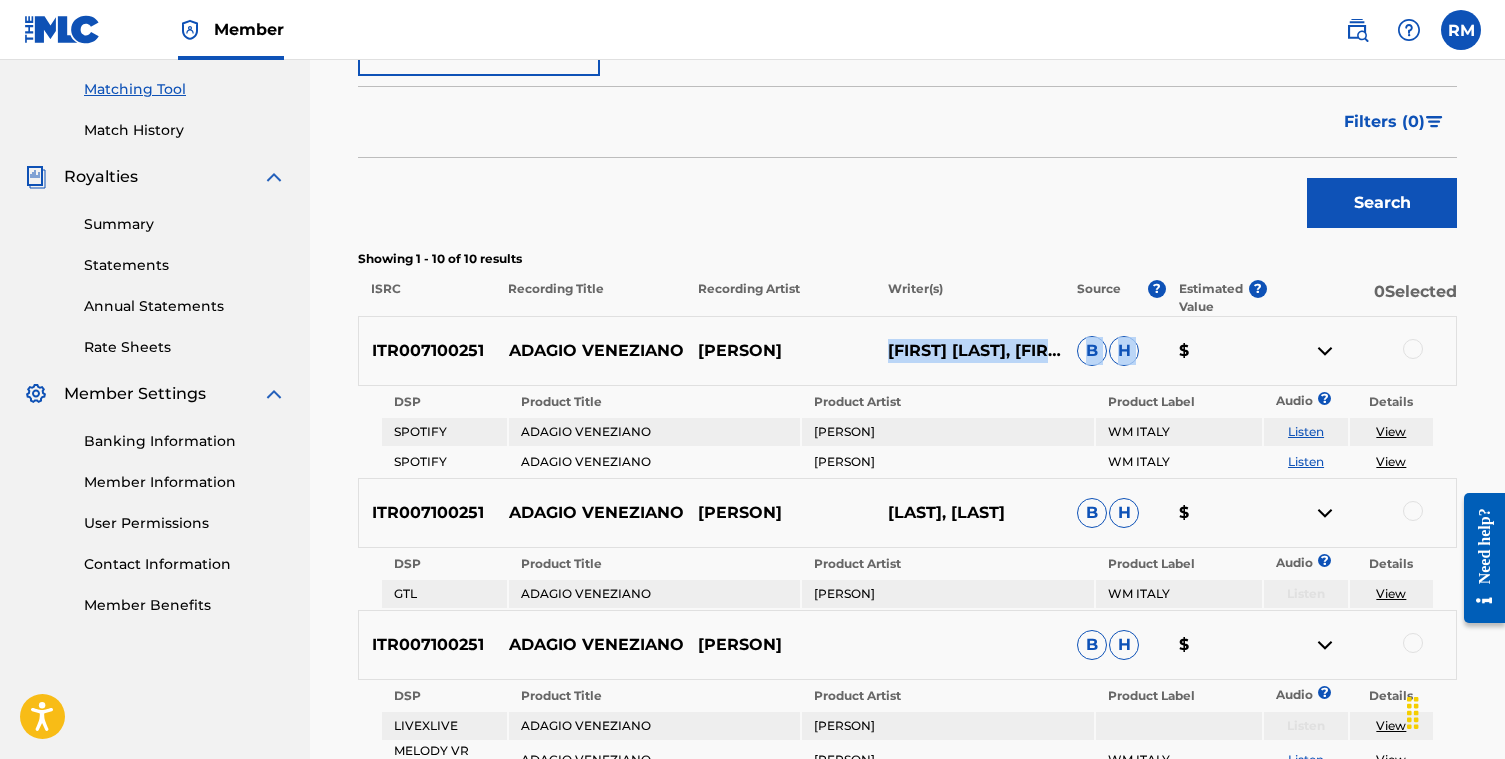 drag, startPoint x: 1080, startPoint y: 338, endPoint x: 908, endPoint y: 338, distance: 172 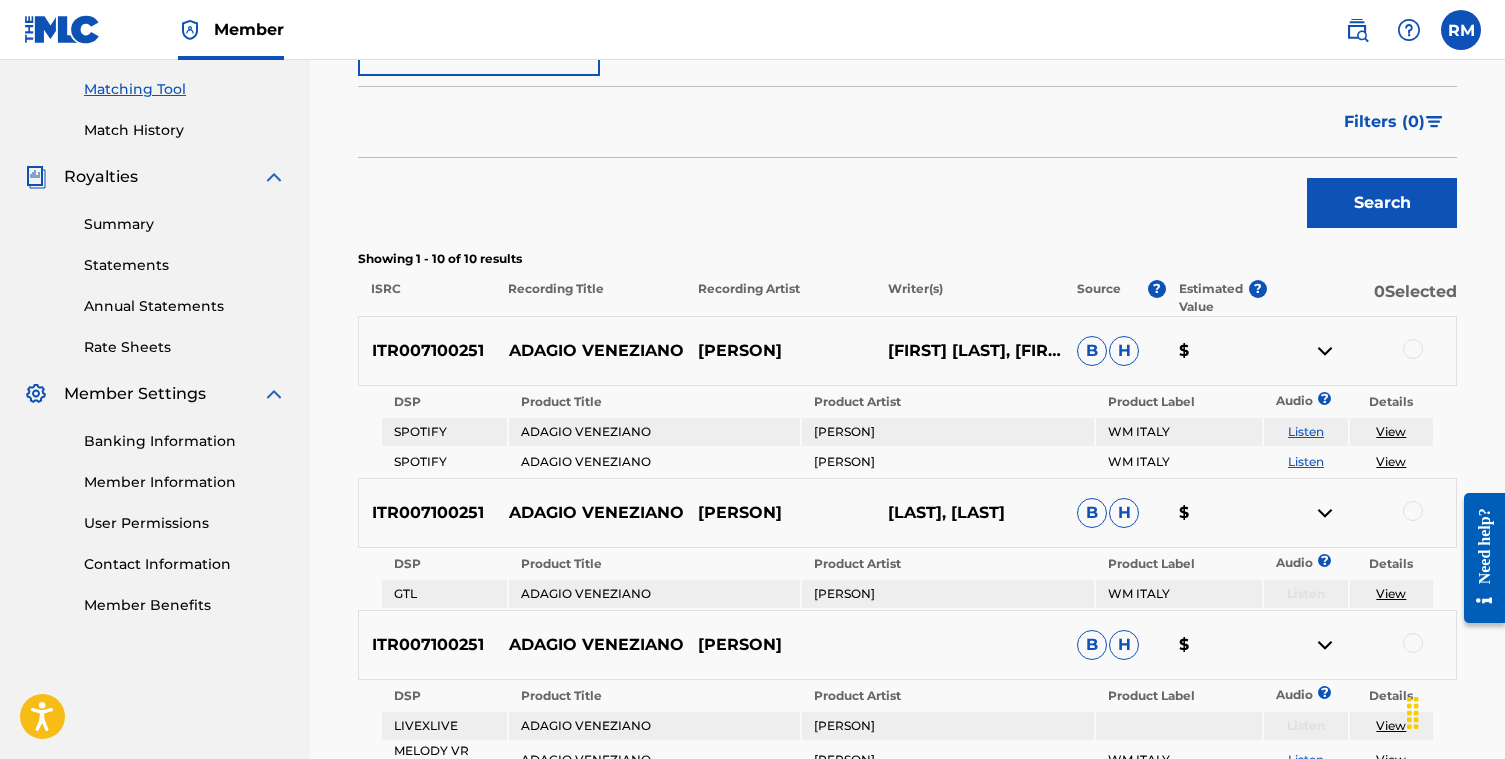 click on "[ID_NUMBER]" at bounding box center [427, 351] 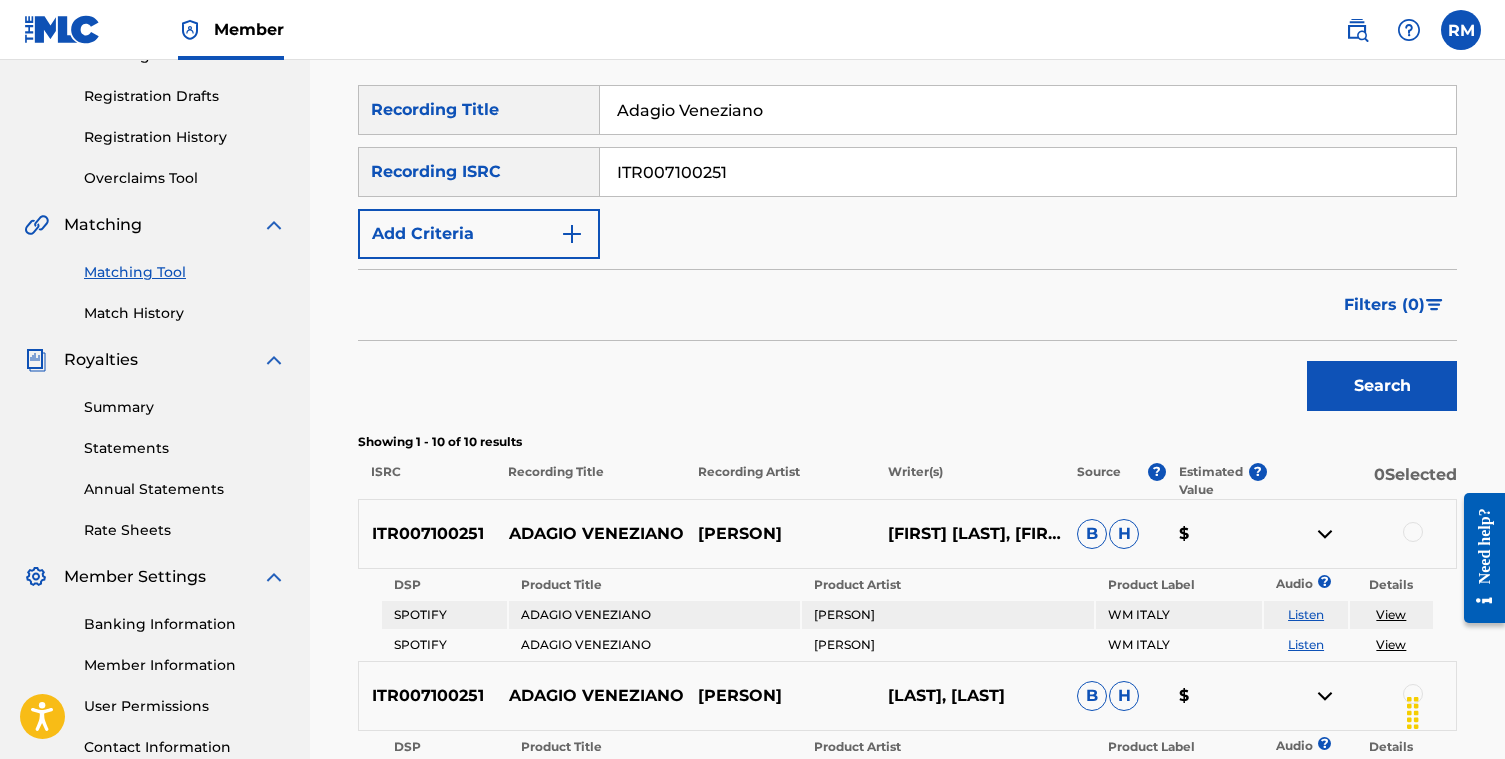 scroll, scrollTop: 283, scrollLeft: 0, axis: vertical 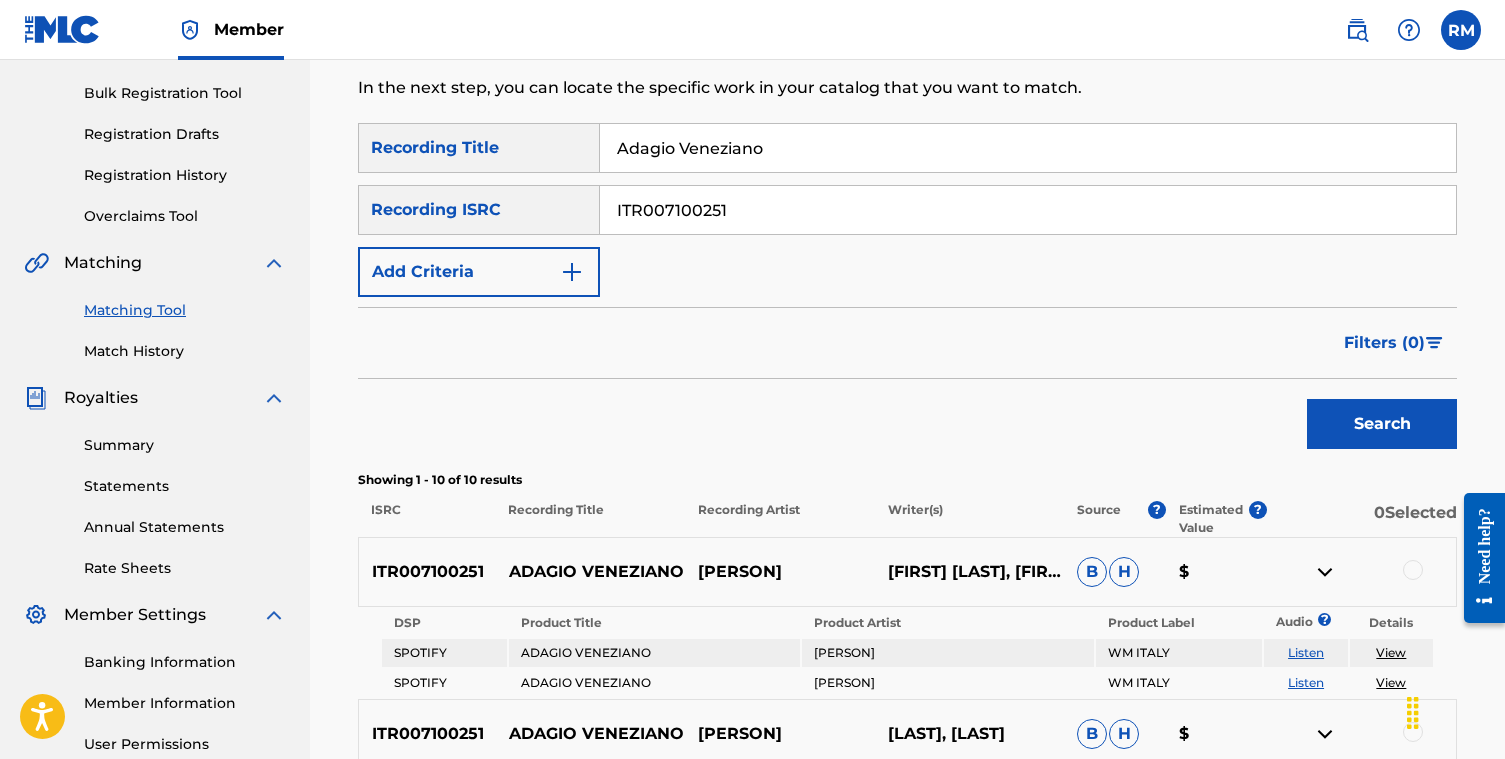 click on "Search" at bounding box center (1382, 424) 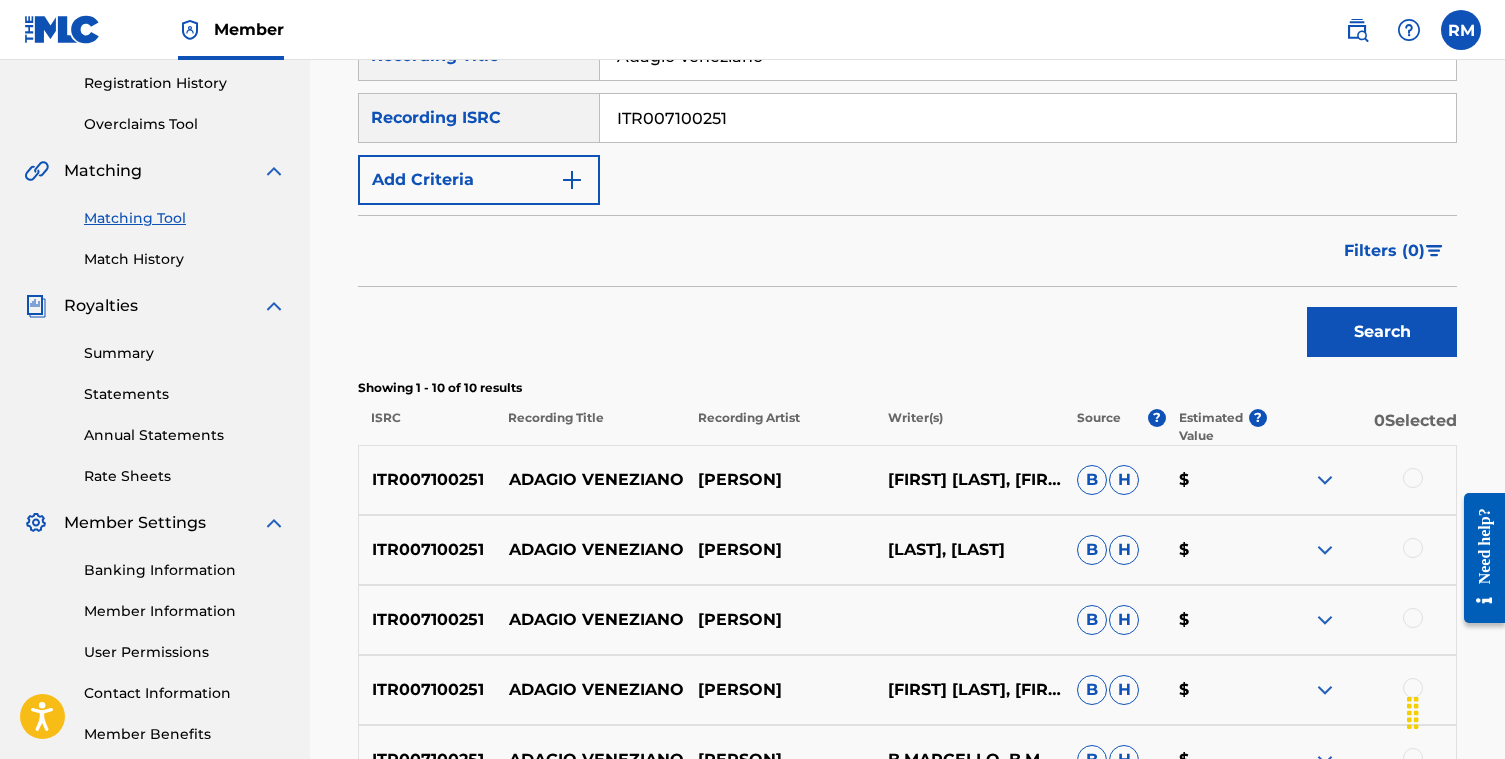 scroll, scrollTop: 391, scrollLeft: 0, axis: vertical 